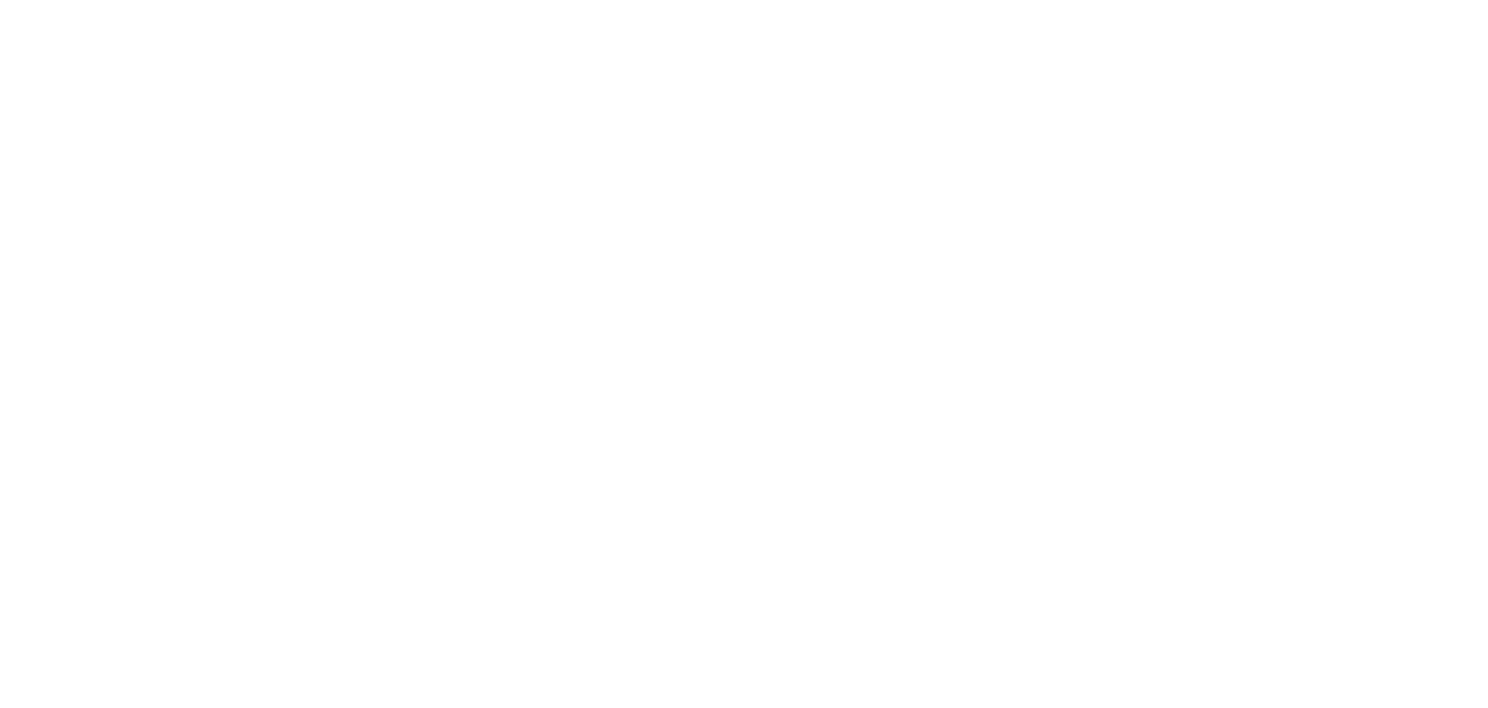 scroll, scrollTop: 0, scrollLeft: 0, axis: both 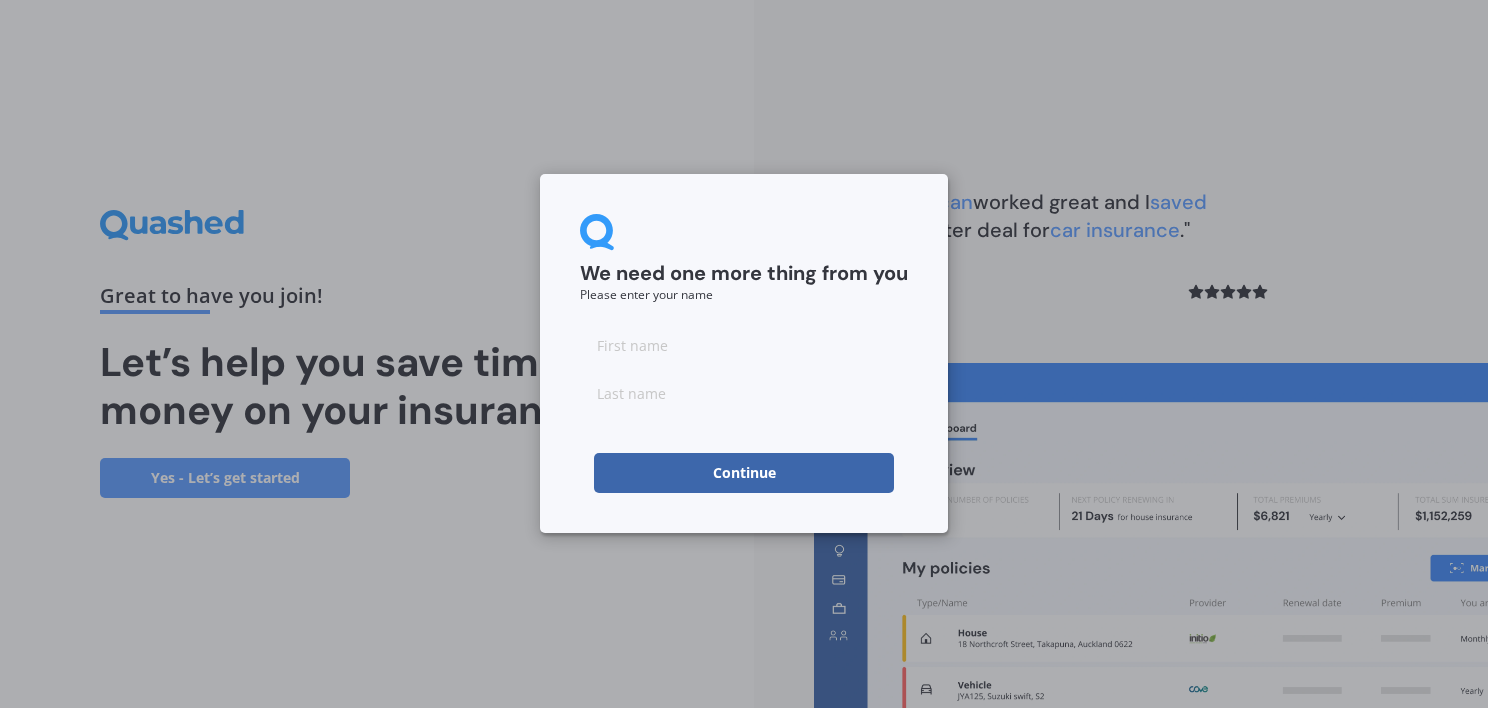 click at bounding box center (744, 345) 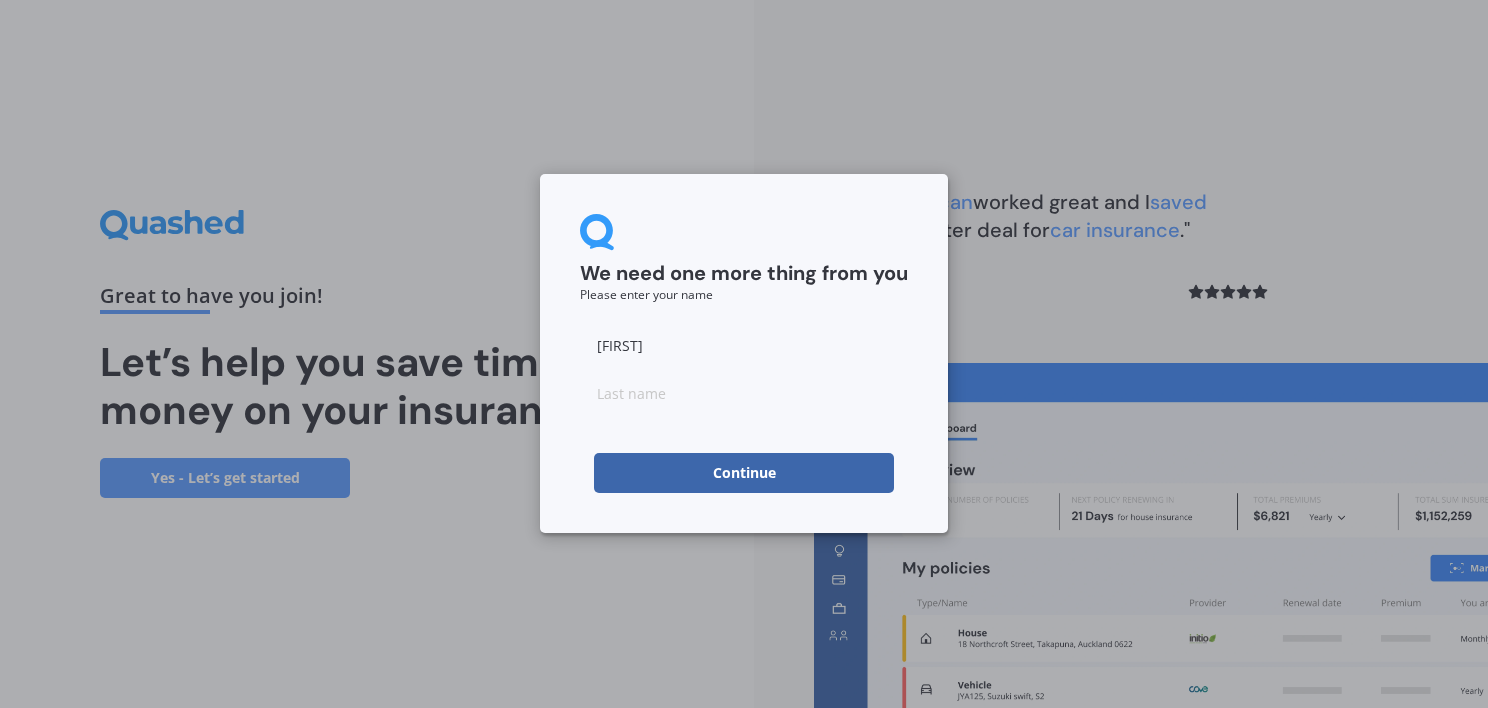 type on "[LAST]" 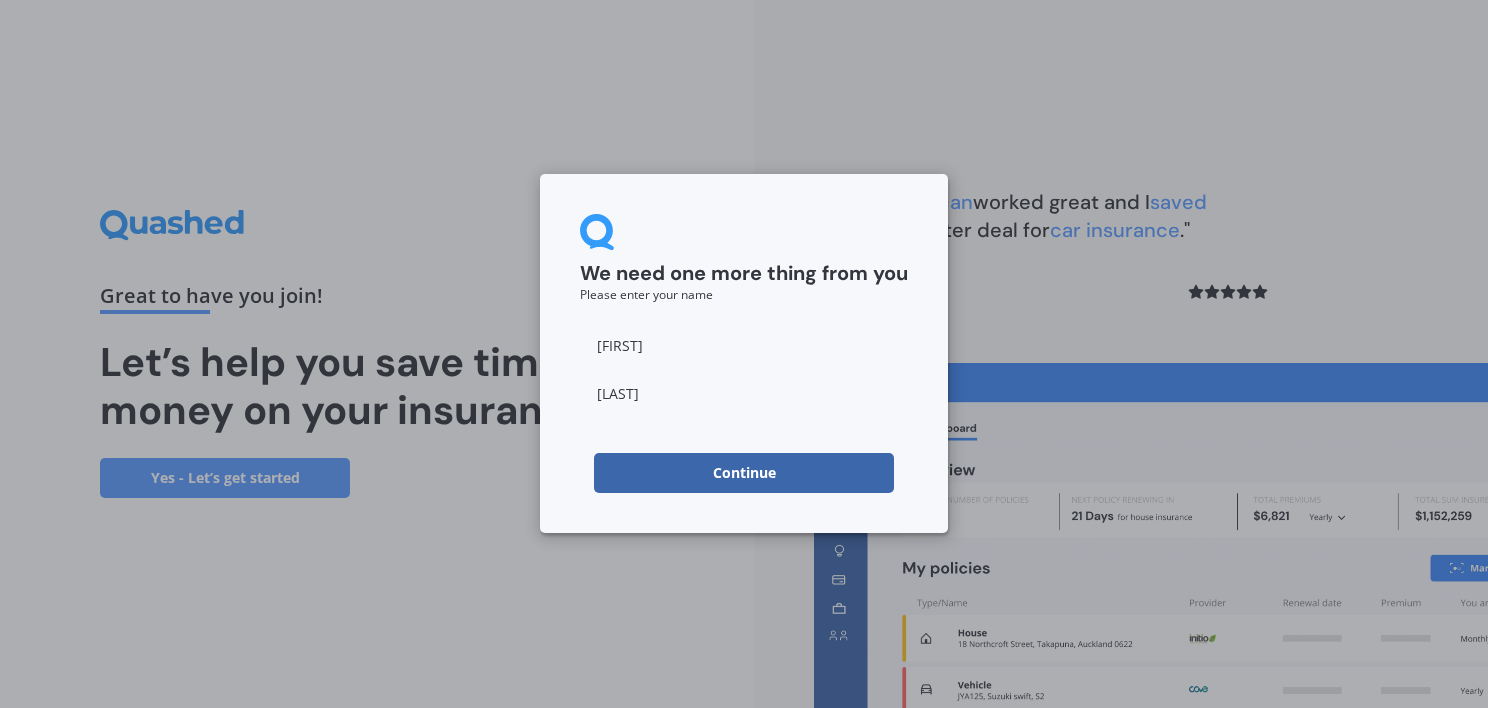 click on "Continue" at bounding box center (744, 473) 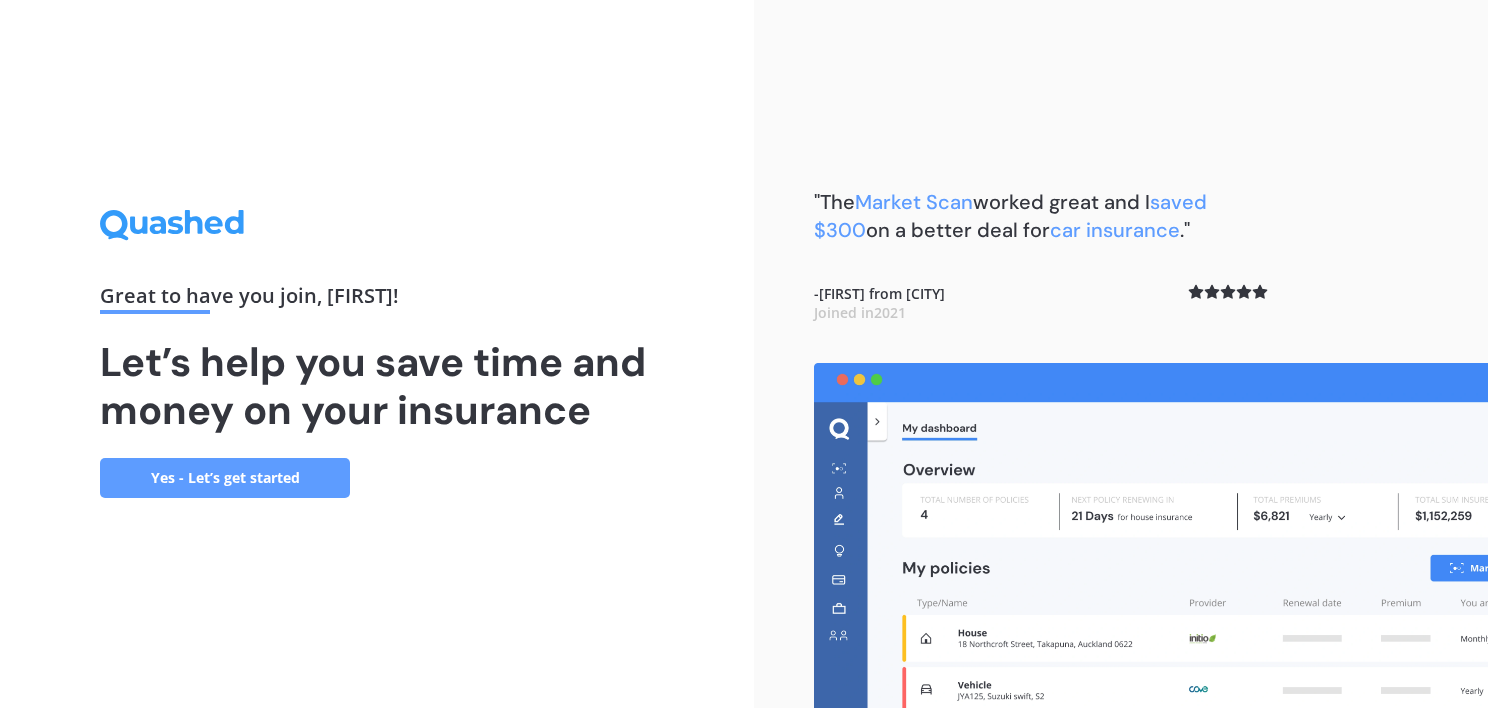 click on "Yes - Let’s get started" at bounding box center (225, 478) 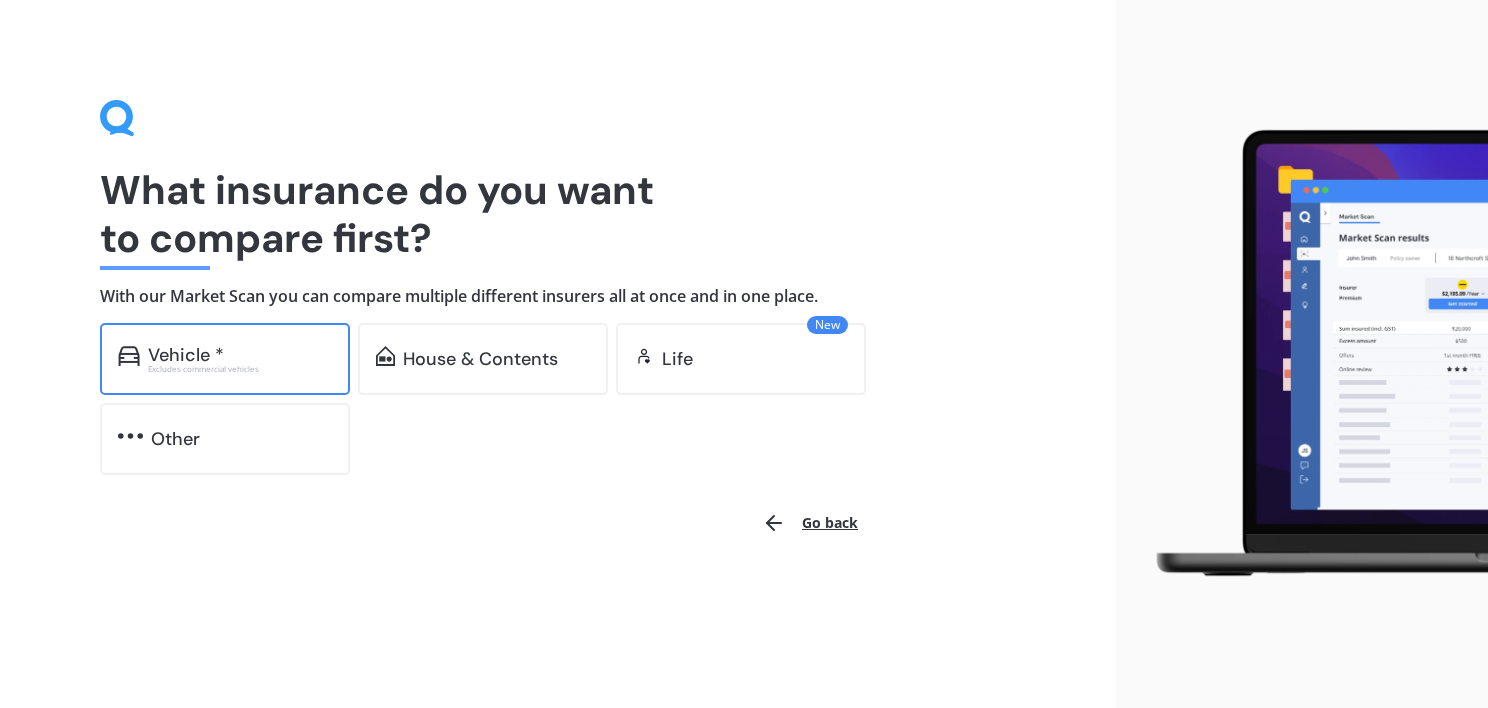 click on "Excludes commercial vehicles" at bounding box center (240, 369) 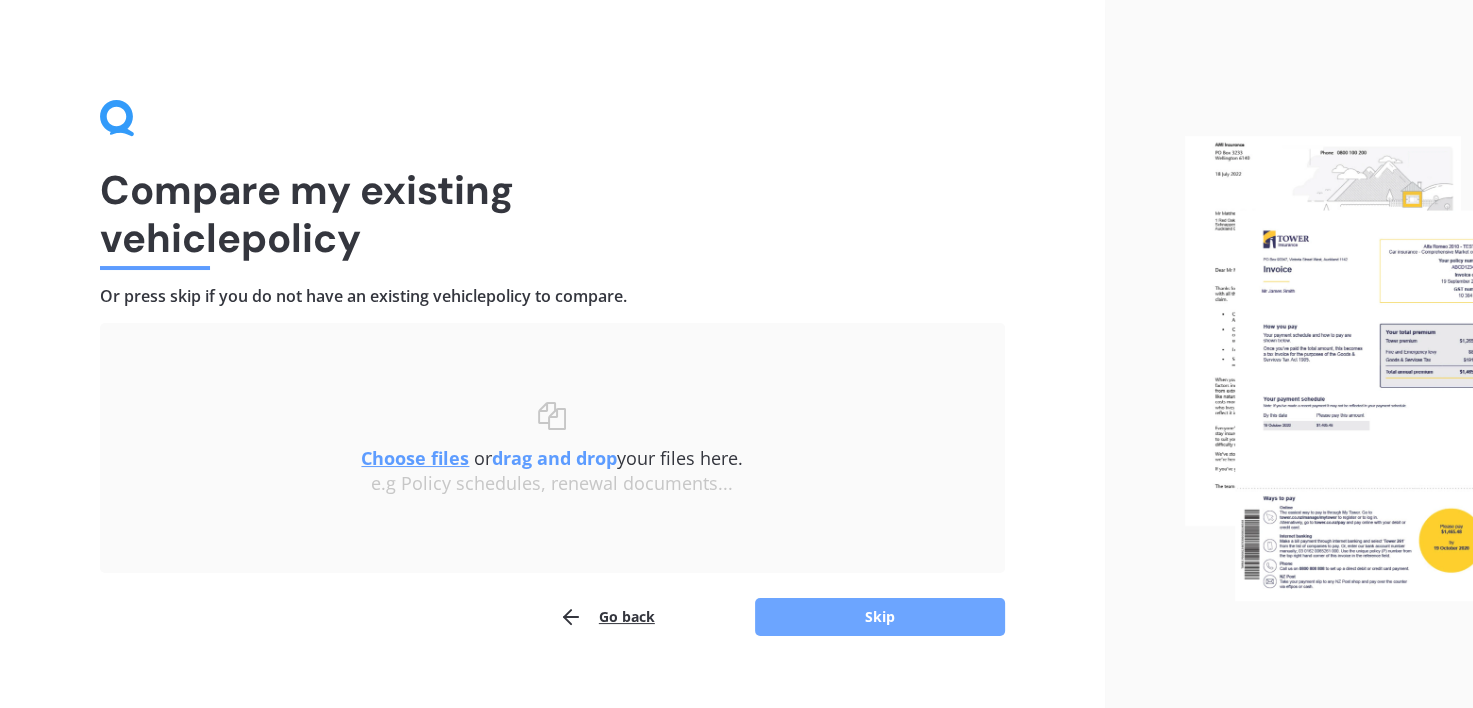 click on "Skip" at bounding box center [880, 617] 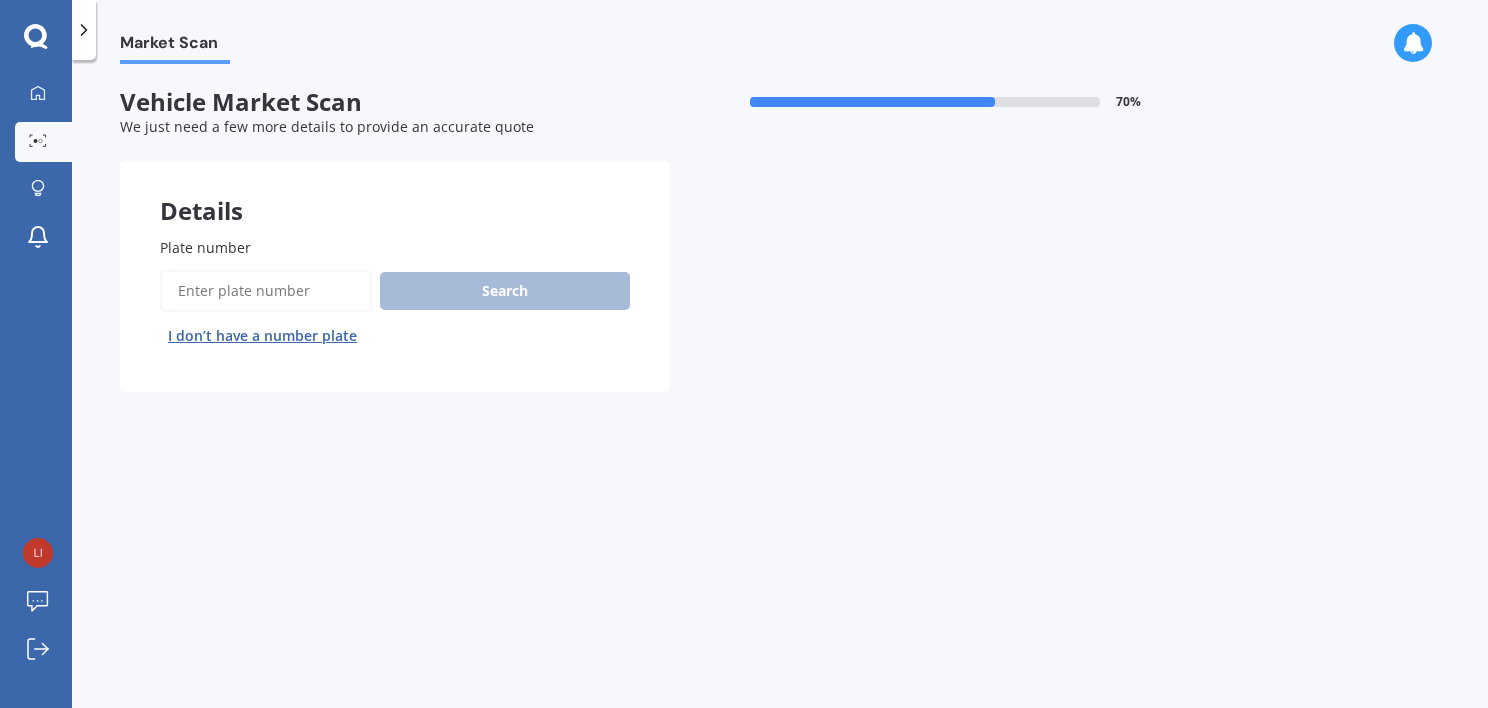 click on "Plate number" at bounding box center [266, 291] 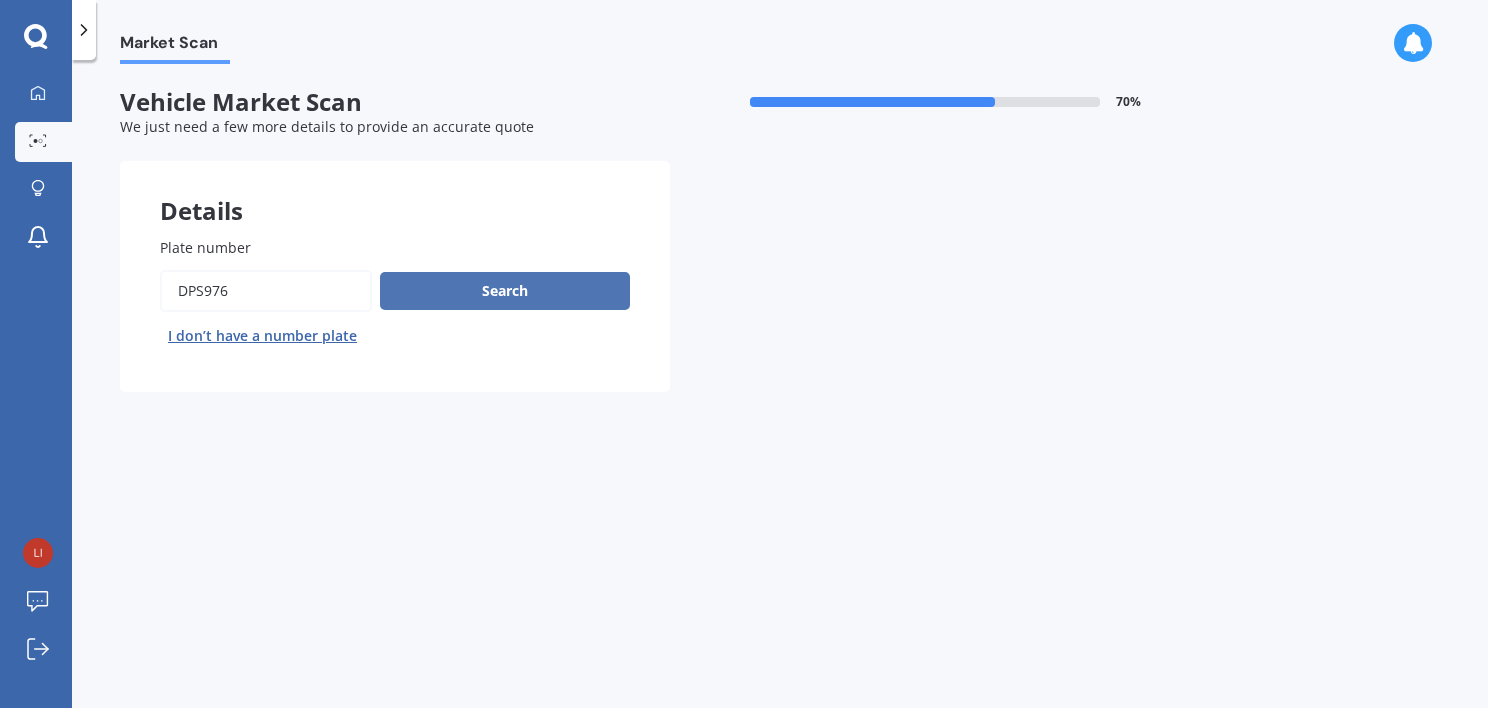 type on "dps976" 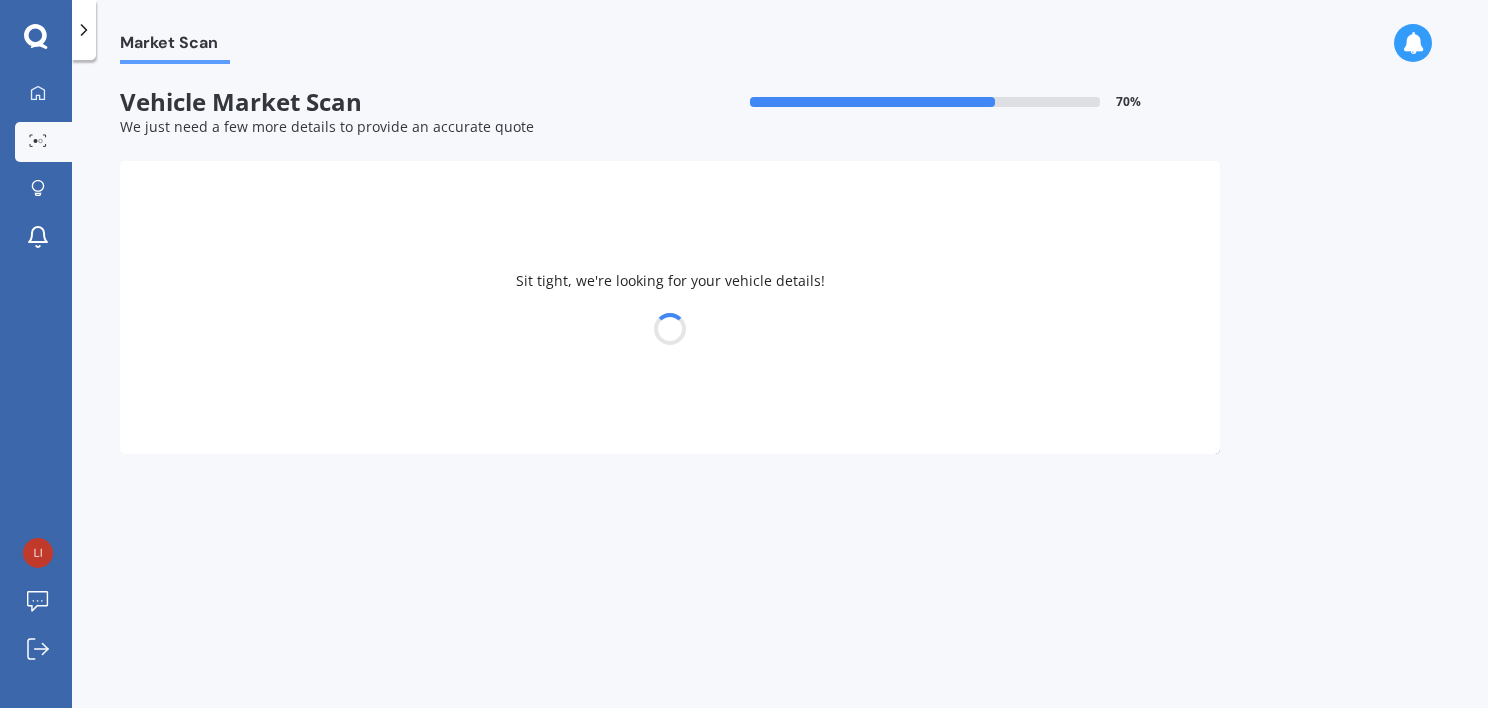 select on "TOYOTA" 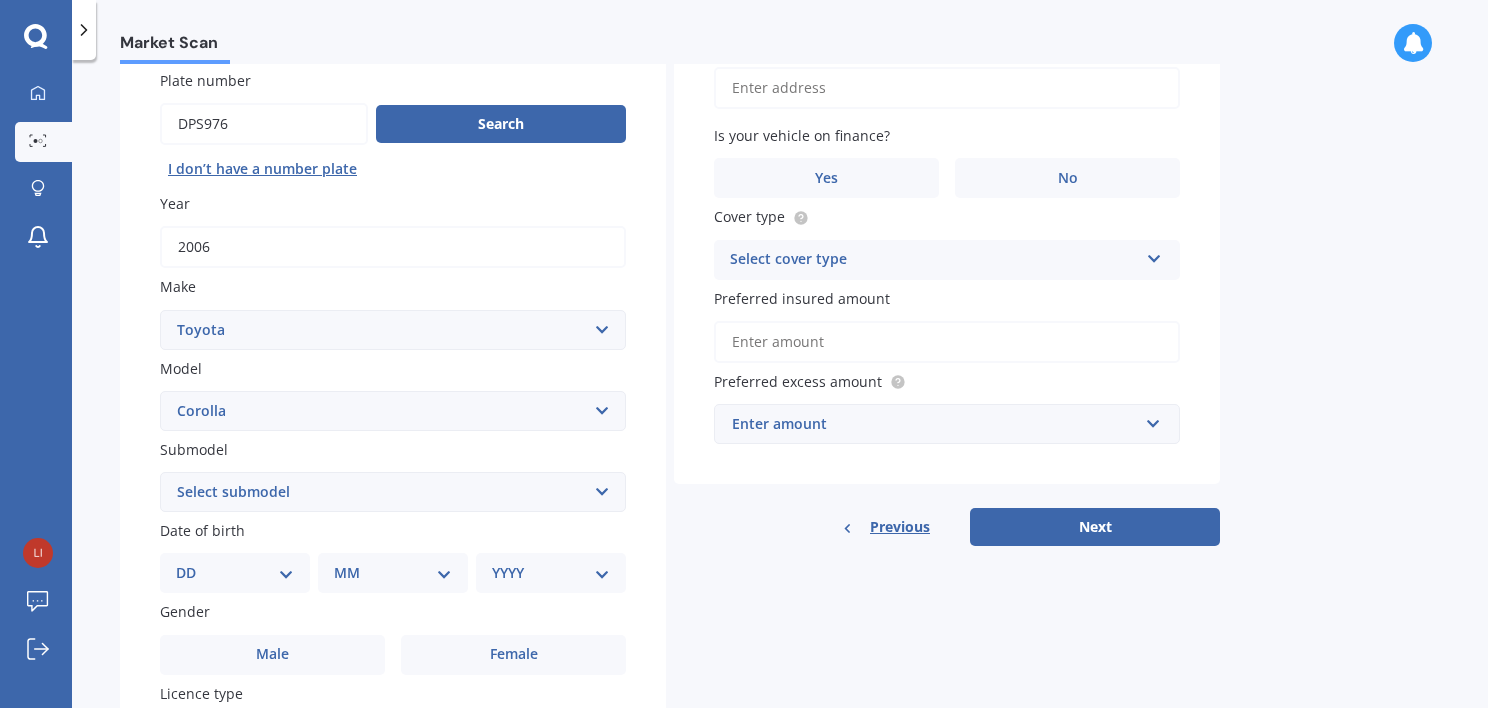 scroll, scrollTop: 200, scrollLeft: 0, axis: vertical 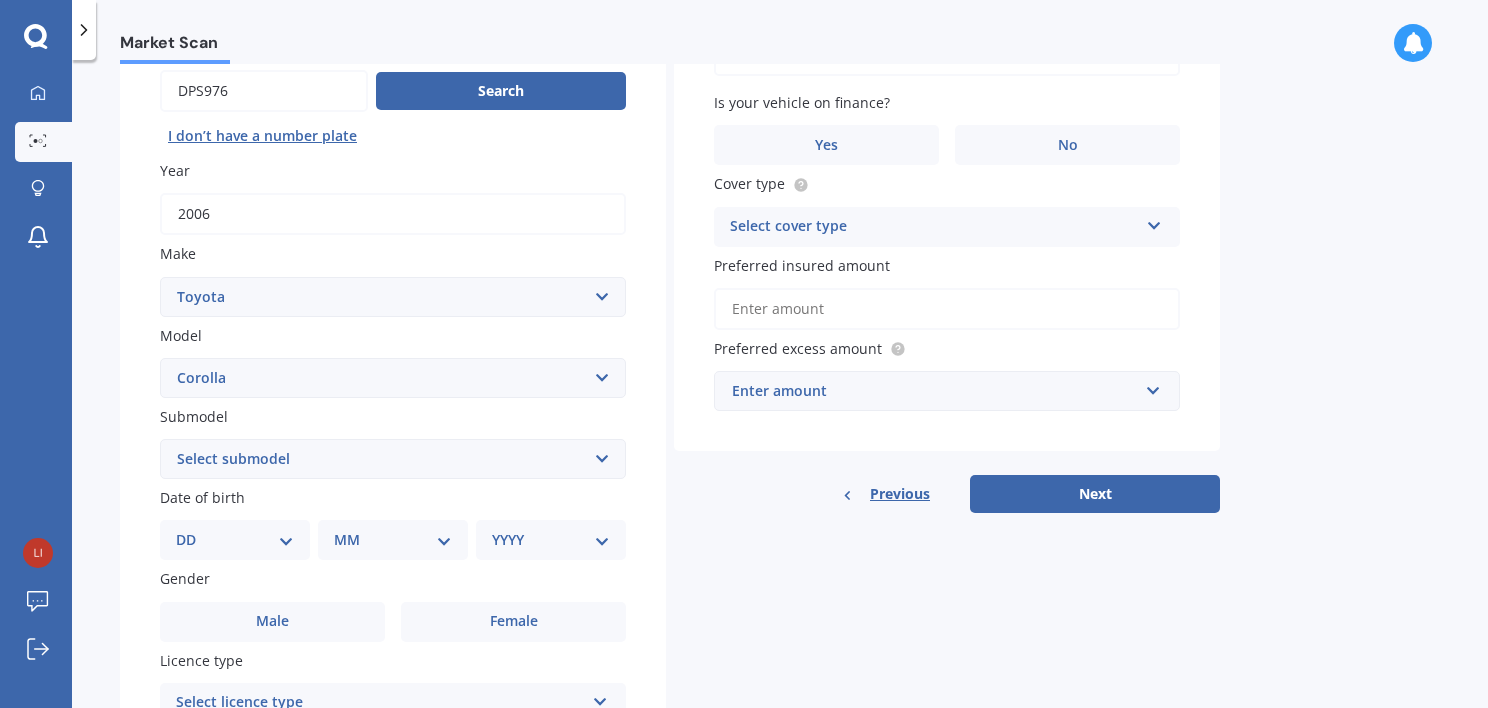 click on "DD 01 02 03 04 05 06 07 08 09 10 11 12 13 14 15 16 17 18 19 20 21 22 23 24 25 26 27 28 29 30 31" at bounding box center [235, 540] 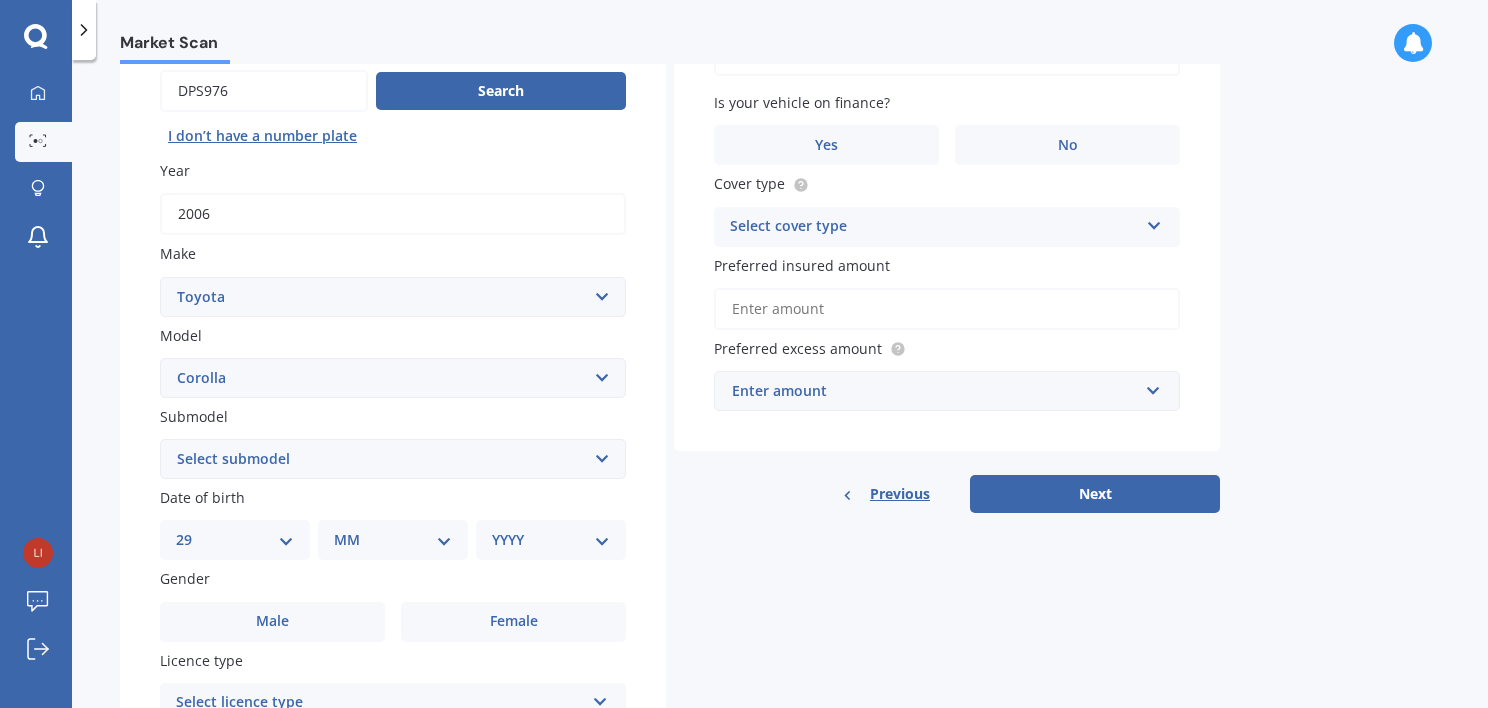 click on "DD 01 02 03 04 05 06 07 08 09 10 11 12 13 14 15 16 17 18 19 20 21 22 23 24 25 26 27 28 29 30 31" at bounding box center (235, 540) 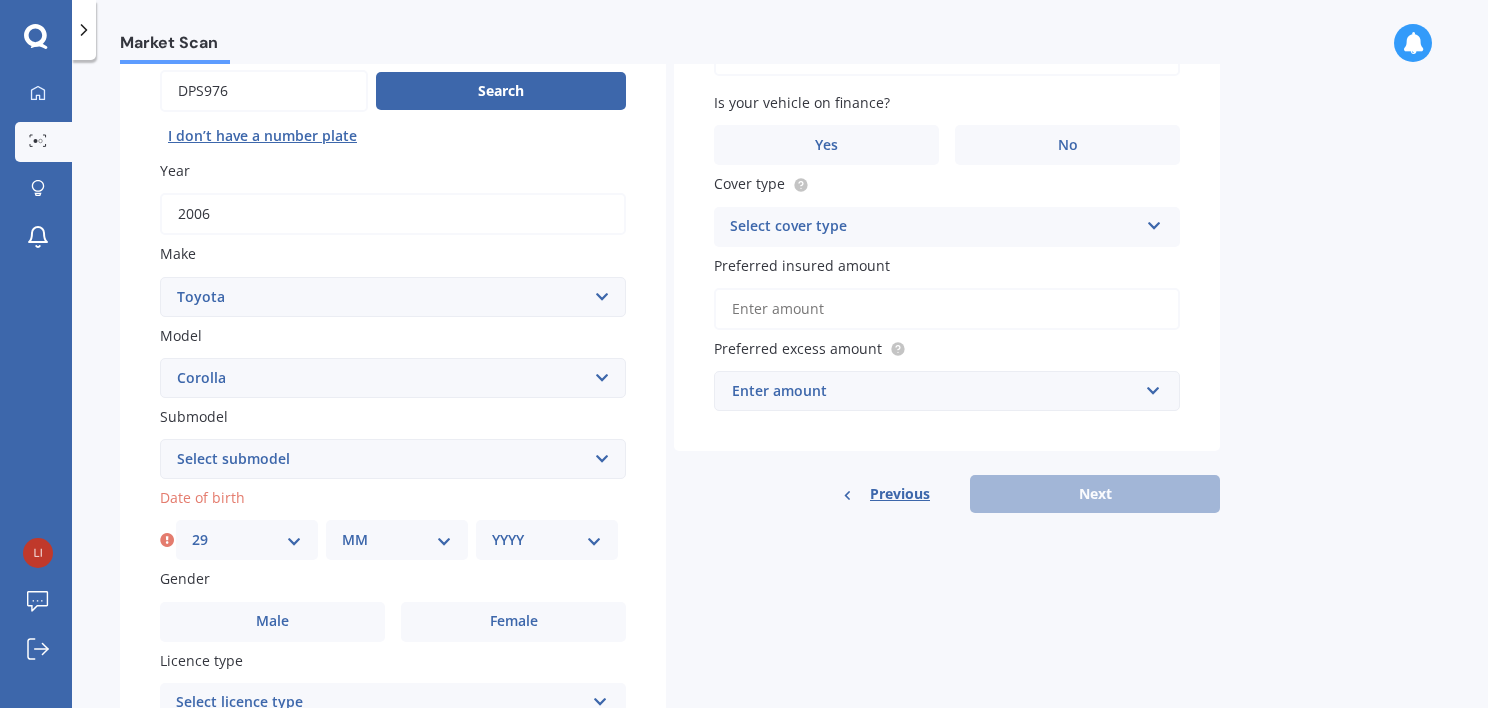 click on "MM 01 02 03 04 05 06 07 08 09 10 11 12" at bounding box center (397, 540) 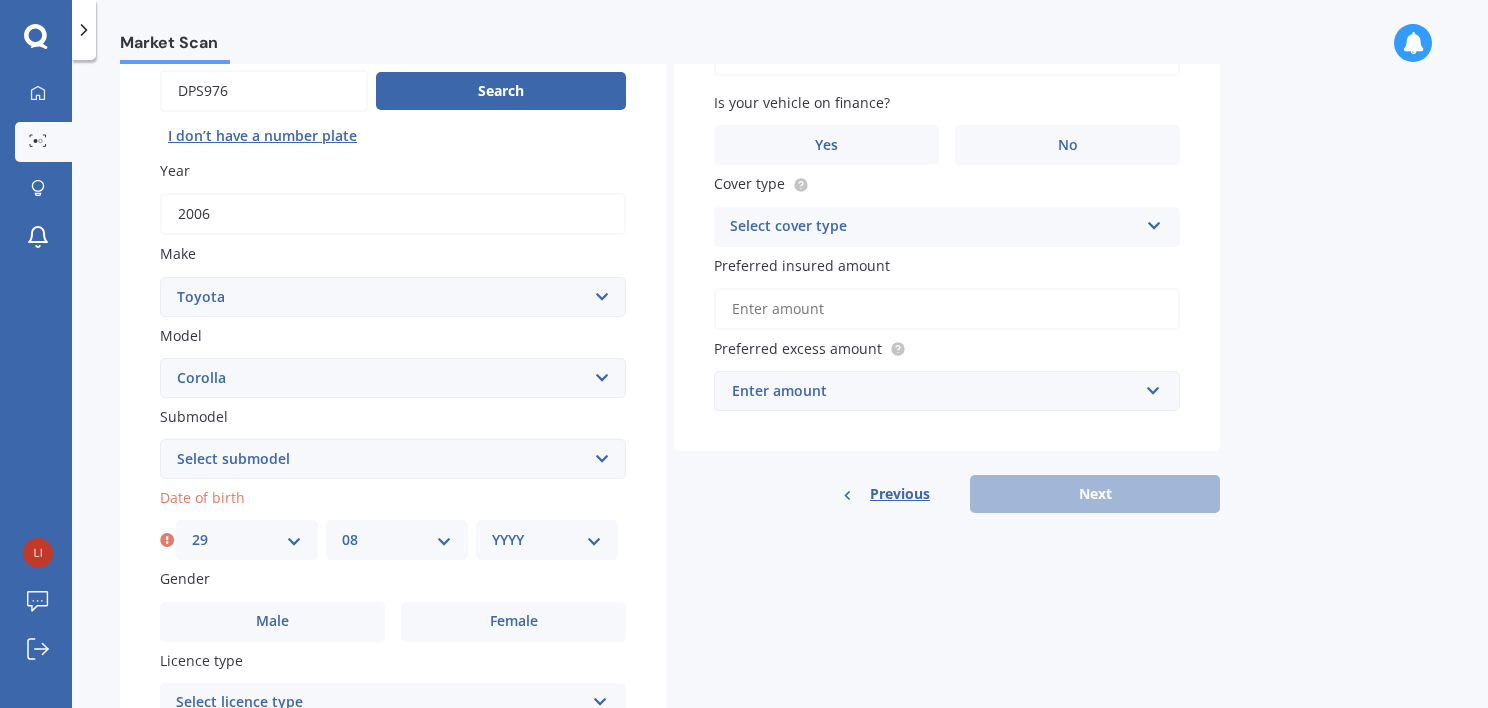 click on "MM 01 02 03 04 05 06 07 08 09 10 11 12" at bounding box center (397, 540) 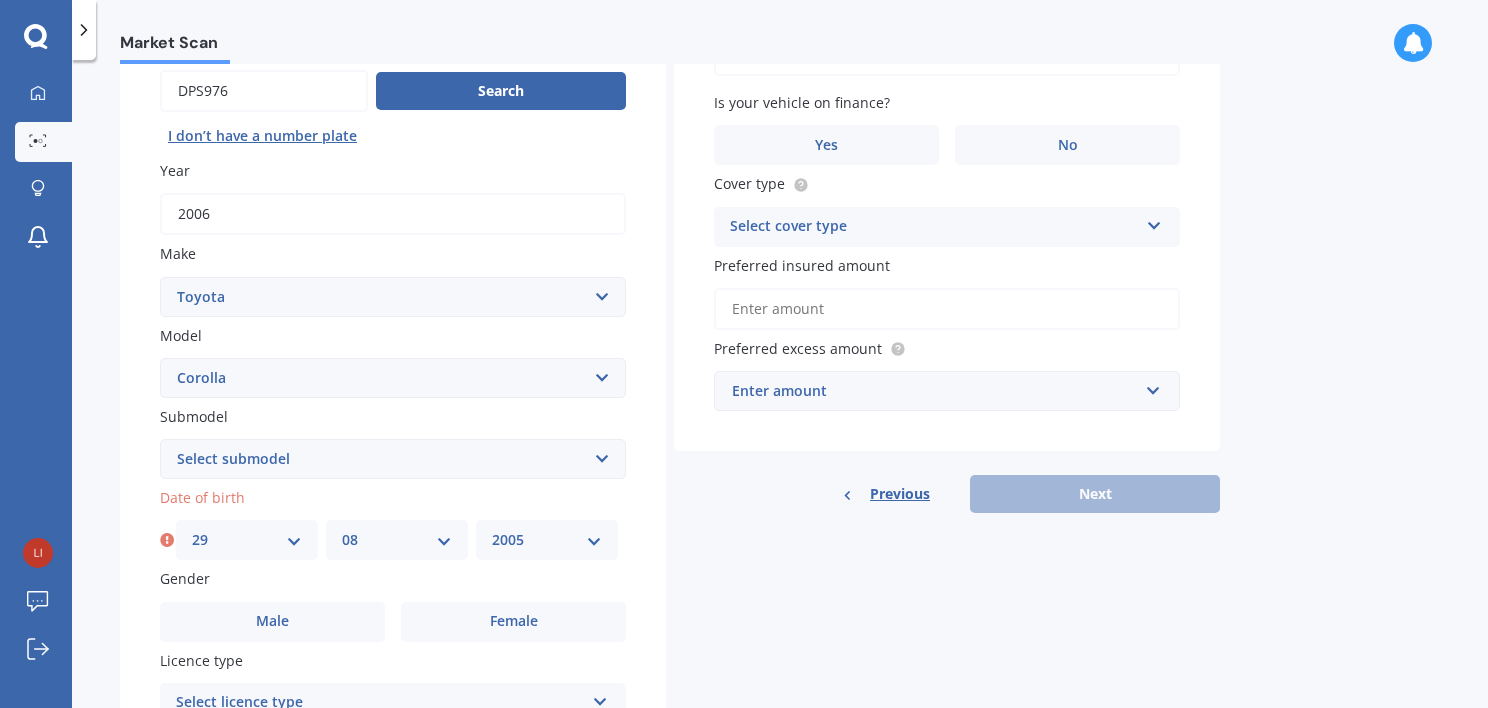 click on "YYYY 2025 2024 2023 2022 2021 2020 2019 2018 2017 2016 2015 2014 2013 2012 2011 2010 2009 2008 2007 2006 2005 2004 2003 2002 2001 2000 1999 1998 1997 1996 1995 1994 1993 1992 1991 1990 1989 1988 1987 1986 1985 1984 1983 1982 1981 1980 1979 1978 1977 1976 1975 1974 1973 1972 1971 1970 1969 1968 1967 1966 1965 1964 1963 1962 1961 1960 1959 1958 1957 1956 1955 1954 1953 1952 1951 1950 1949 1948 1947 1946 1945 1944 1943 1942 1941 1940 1939 1938 1937 1936 1935 1934 1933 1932 1931 1930 1929 1928 1927 1926" at bounding box center [547, 540] 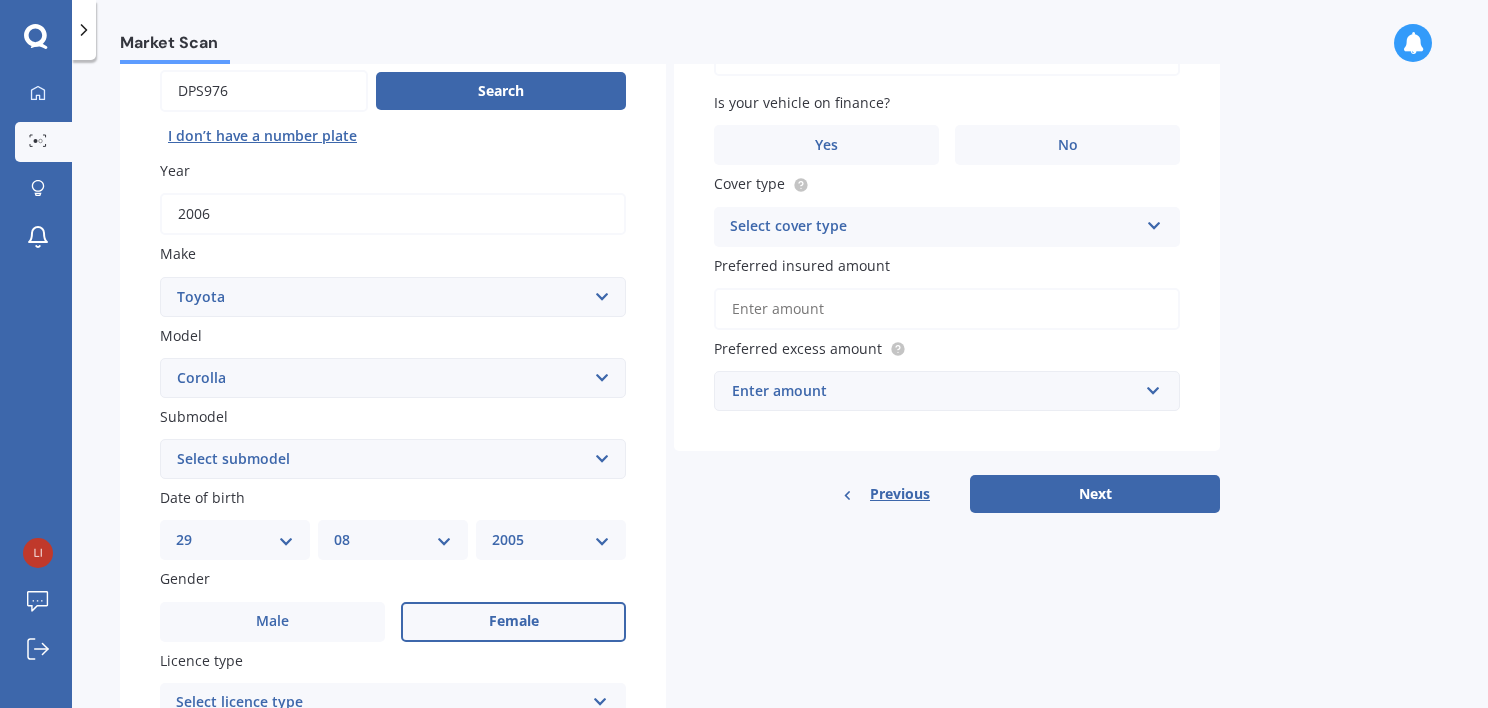click on "Female" at bounding box center [514, 621] 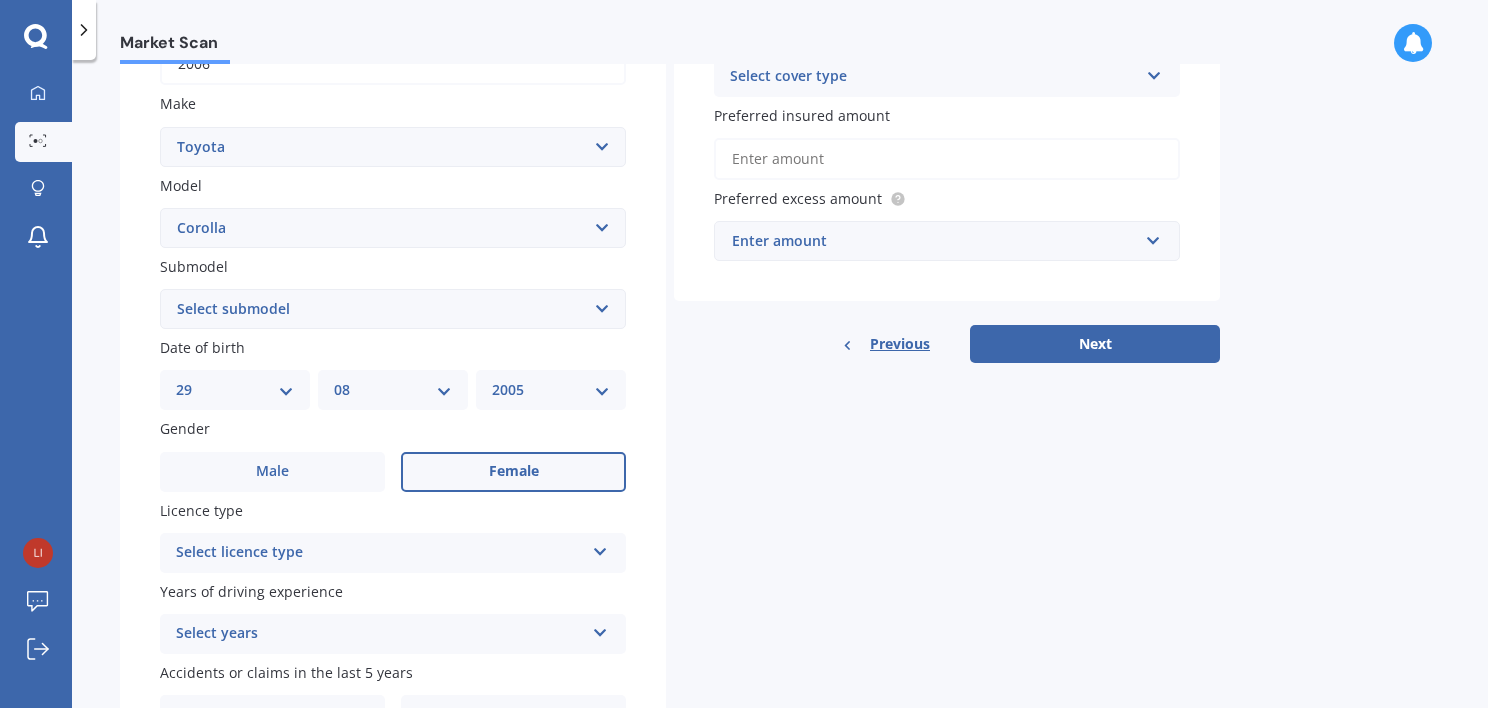 scroll, scrollTop: 389, scrollLeft: 0, axis: vertical 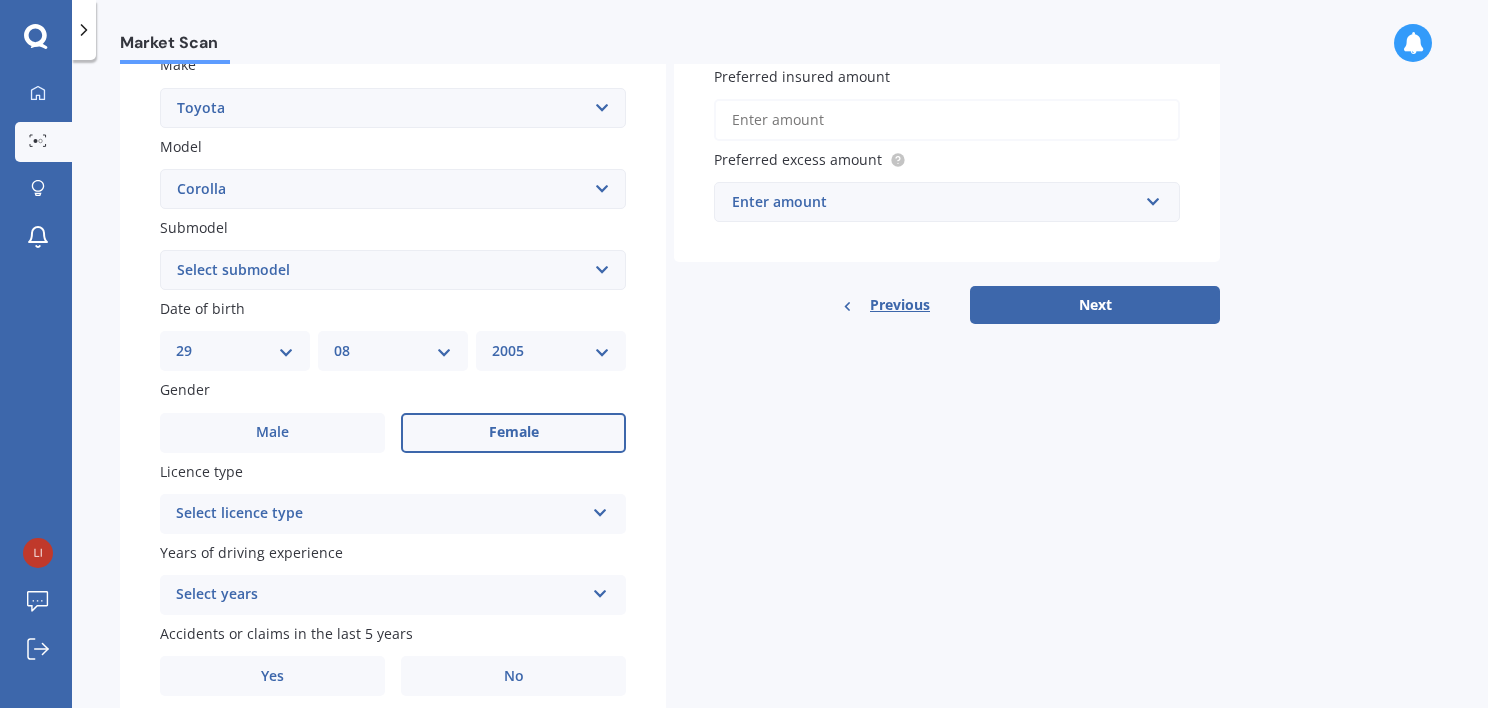 click at bounding box center [600, 509] 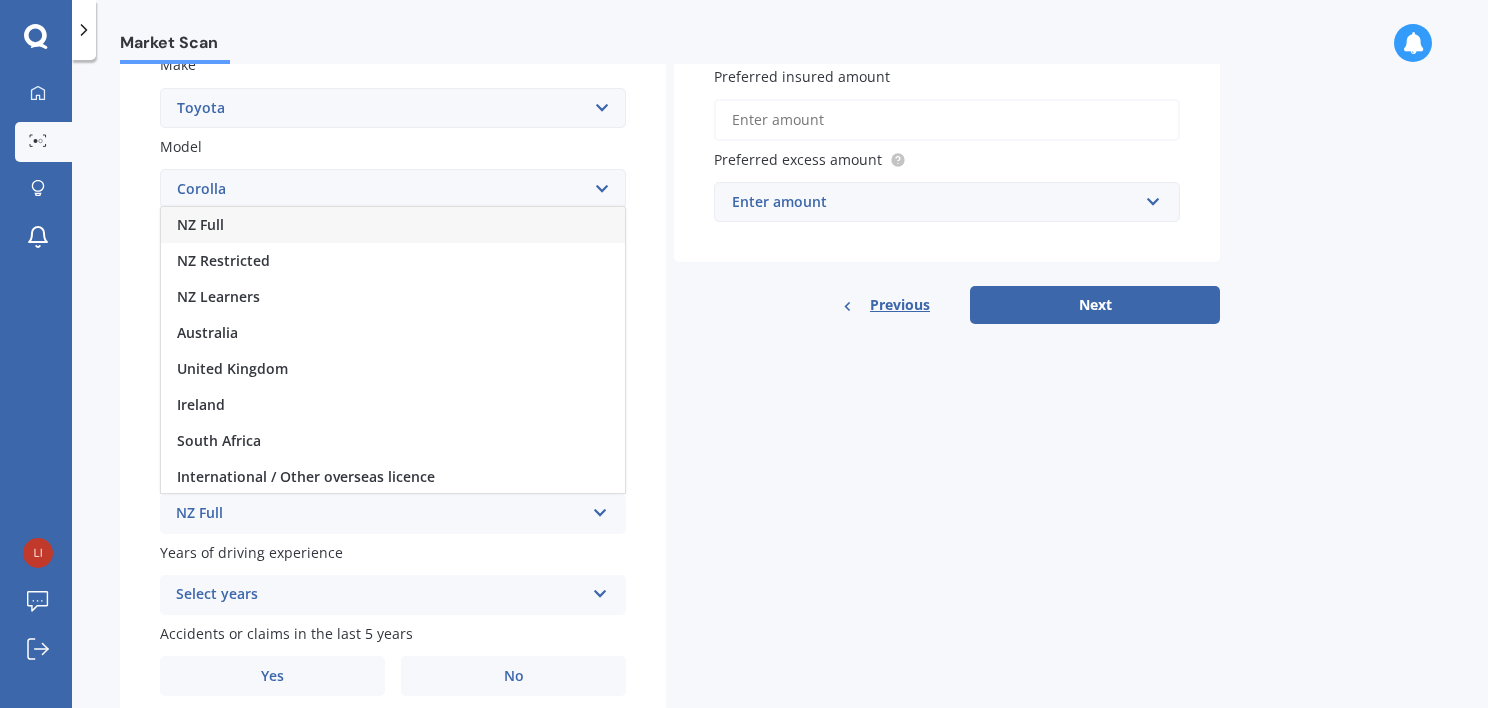 click on "NZ Full" at bounding box center (393, 225) 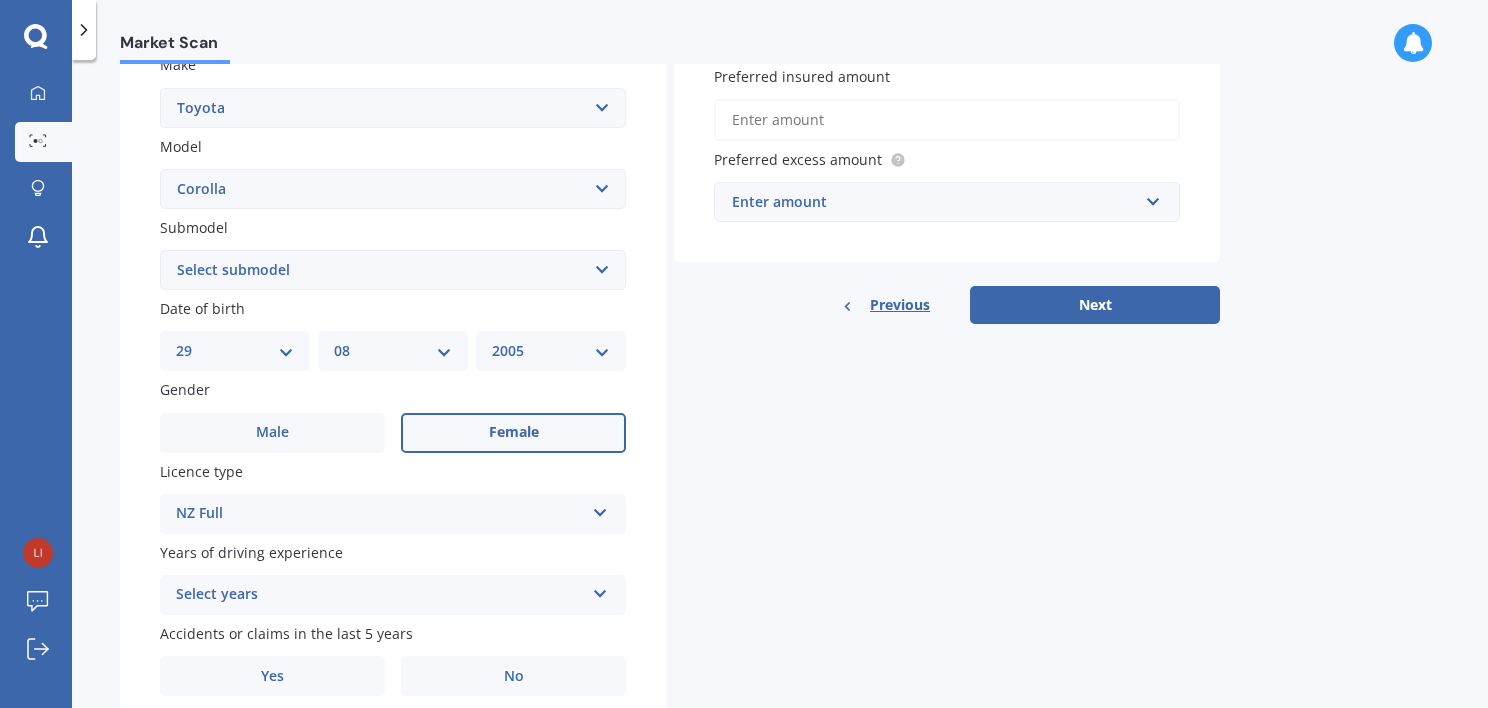 click at bounding box center [600, 590] 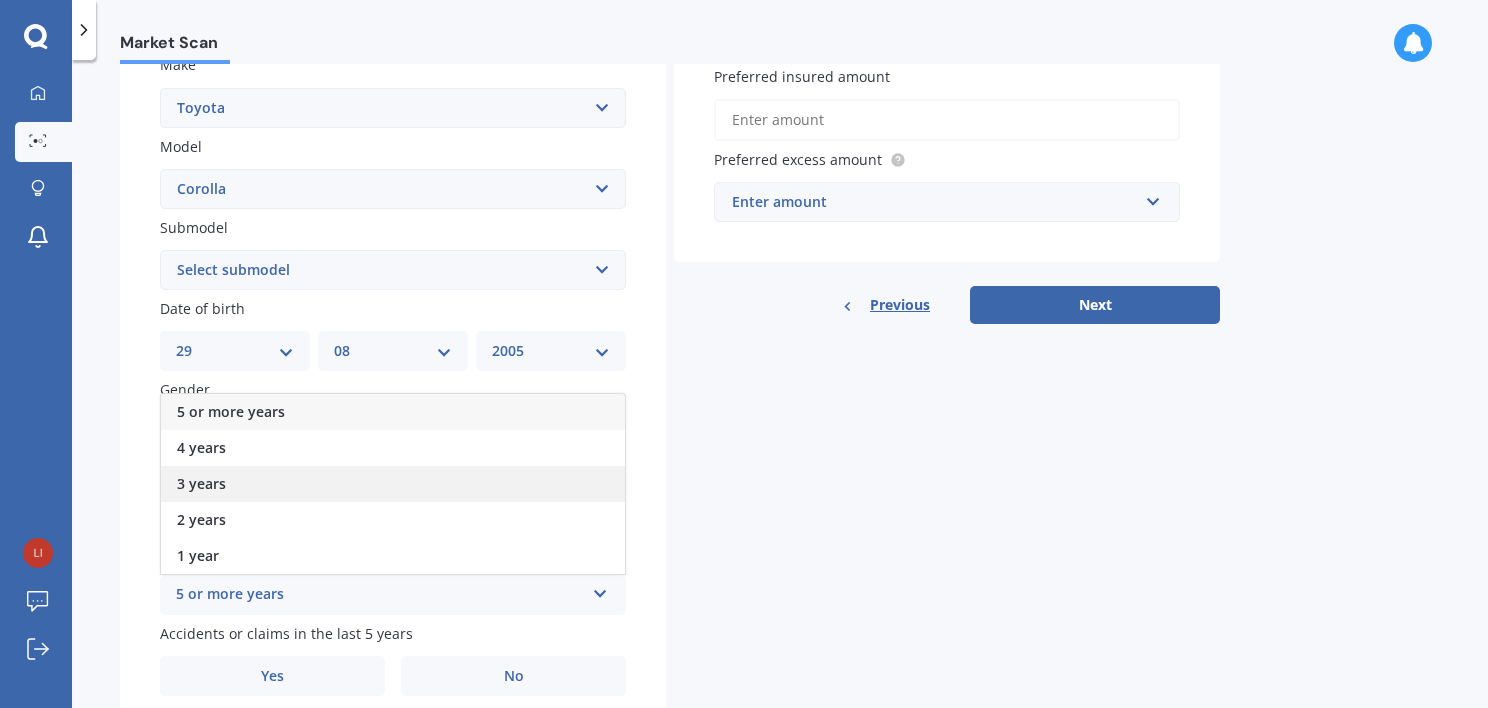 click on "3 years" at bounding box center (201, 483) 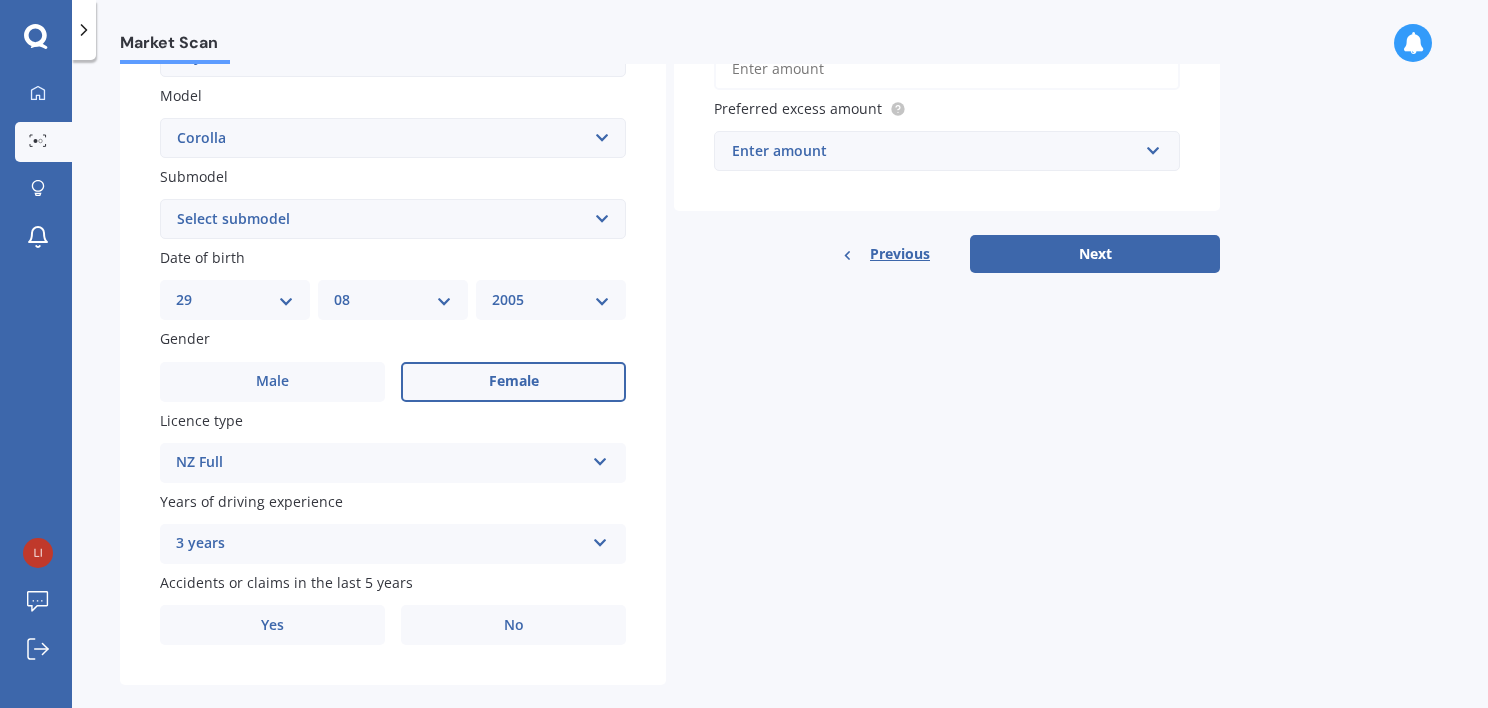 scroll, scrollTop: 469, scrollLeft: 0, axis: vertical 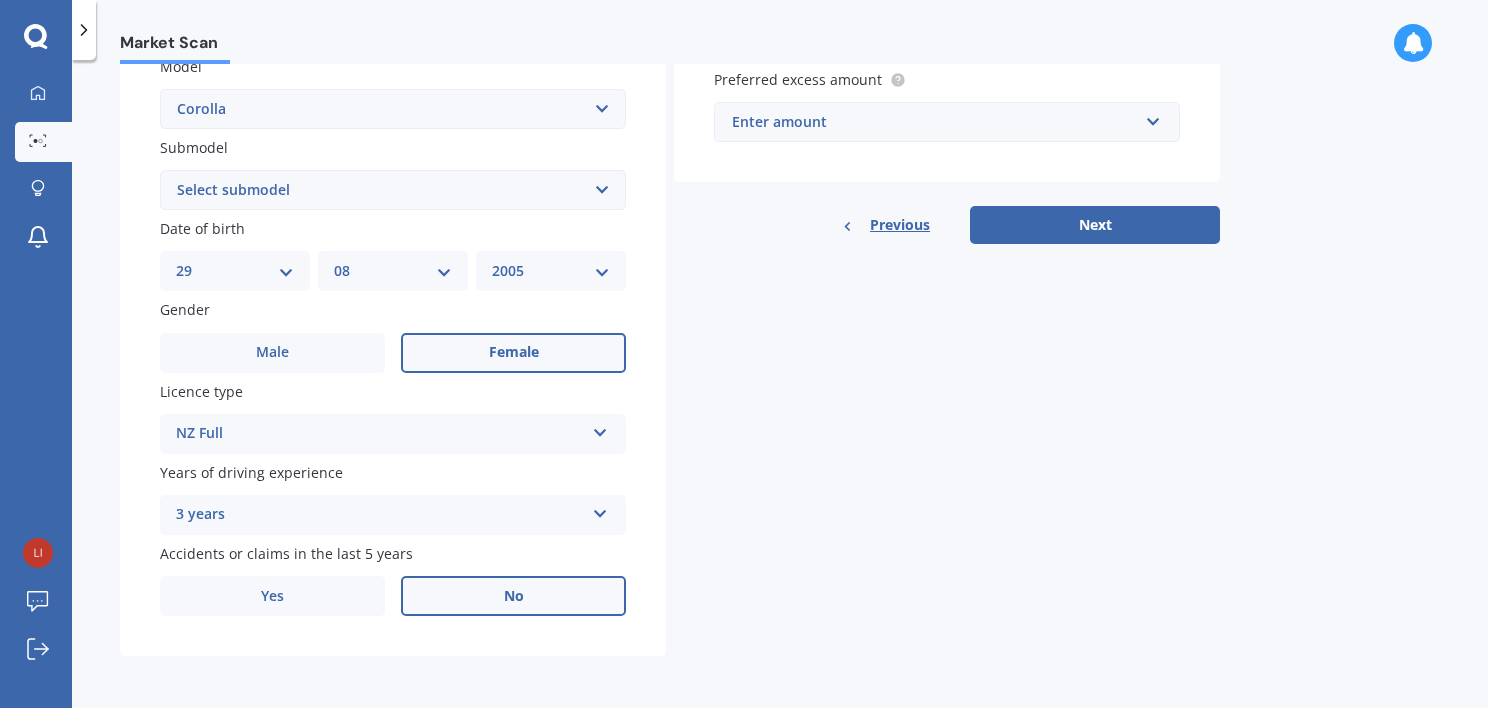 click on "No" at bounding box center [514, 596] 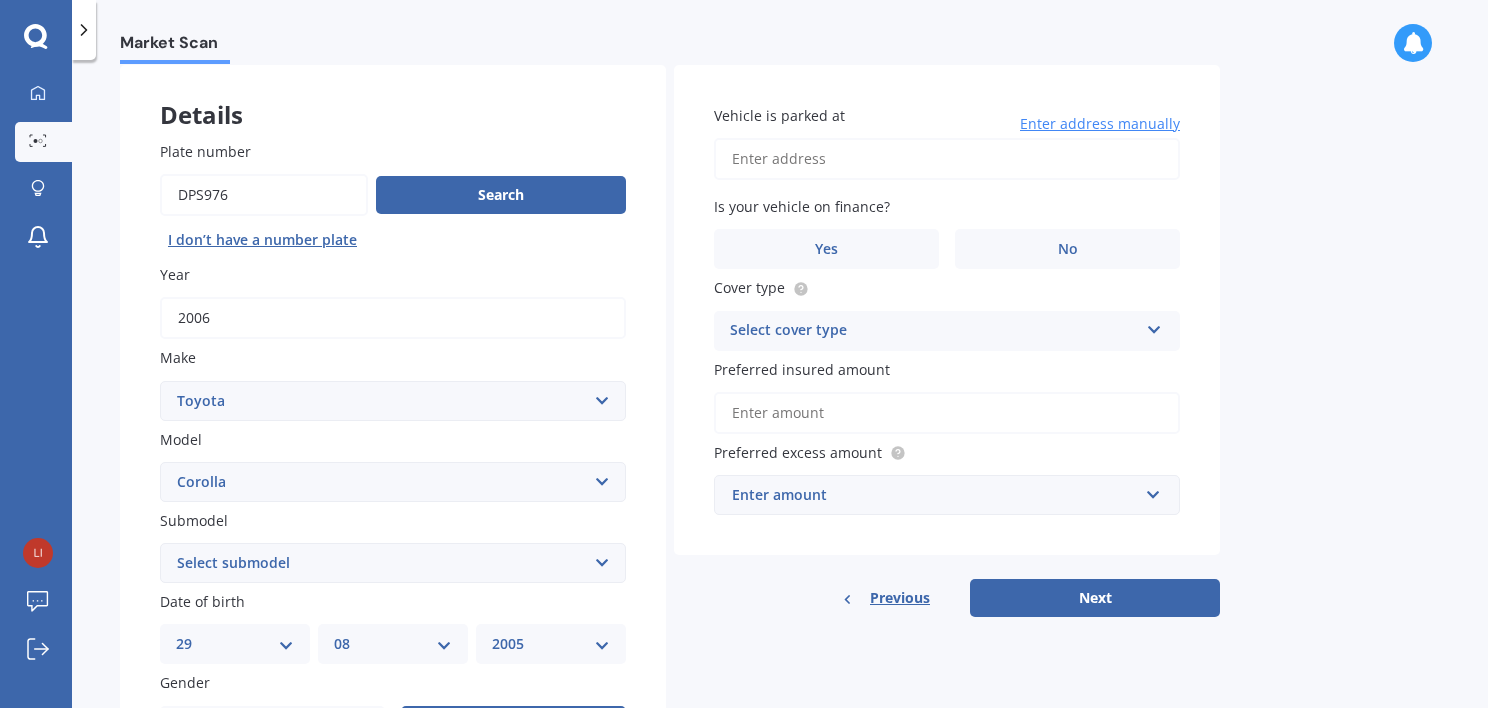 scroll, scrollTop: 0, scrollLeft: 0, axis: both 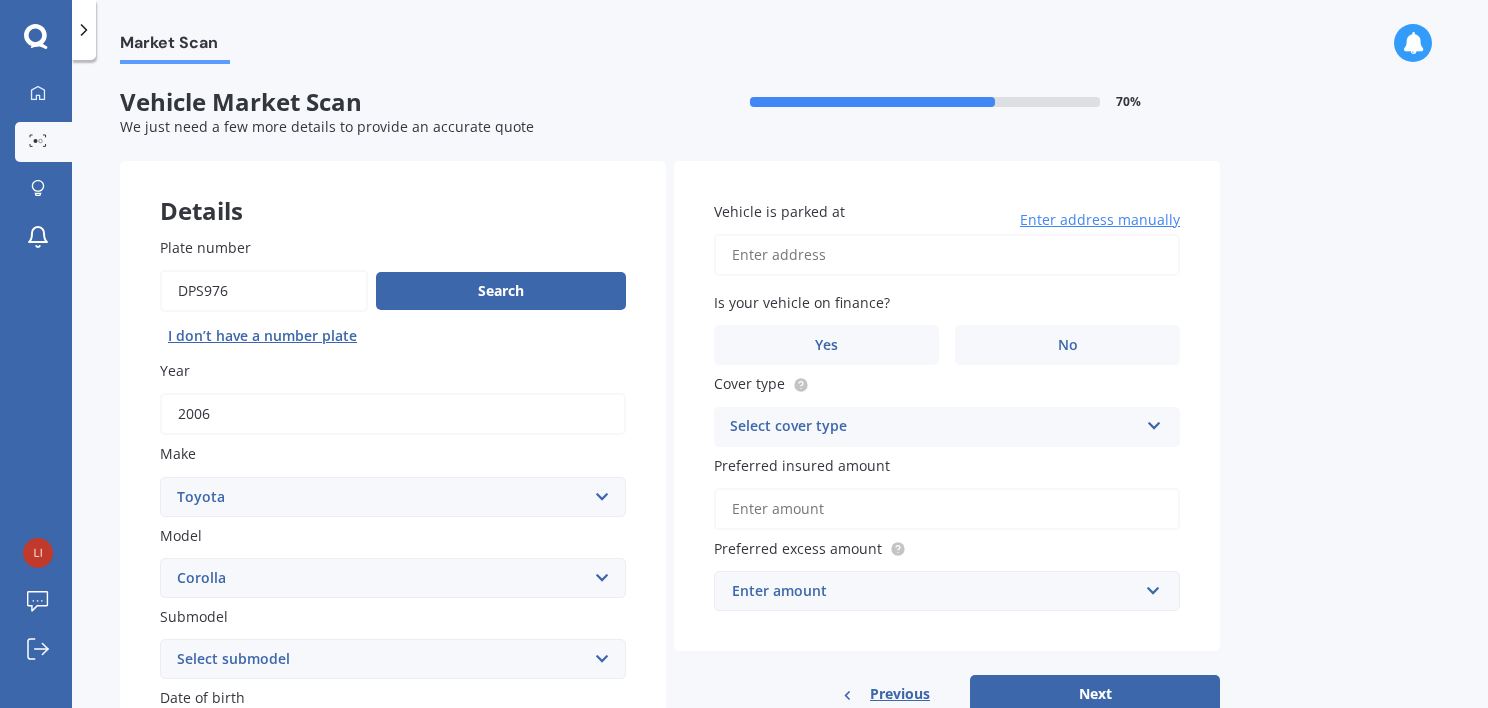 click on "Vehicle is parked at" at bounding box center [947, 255] 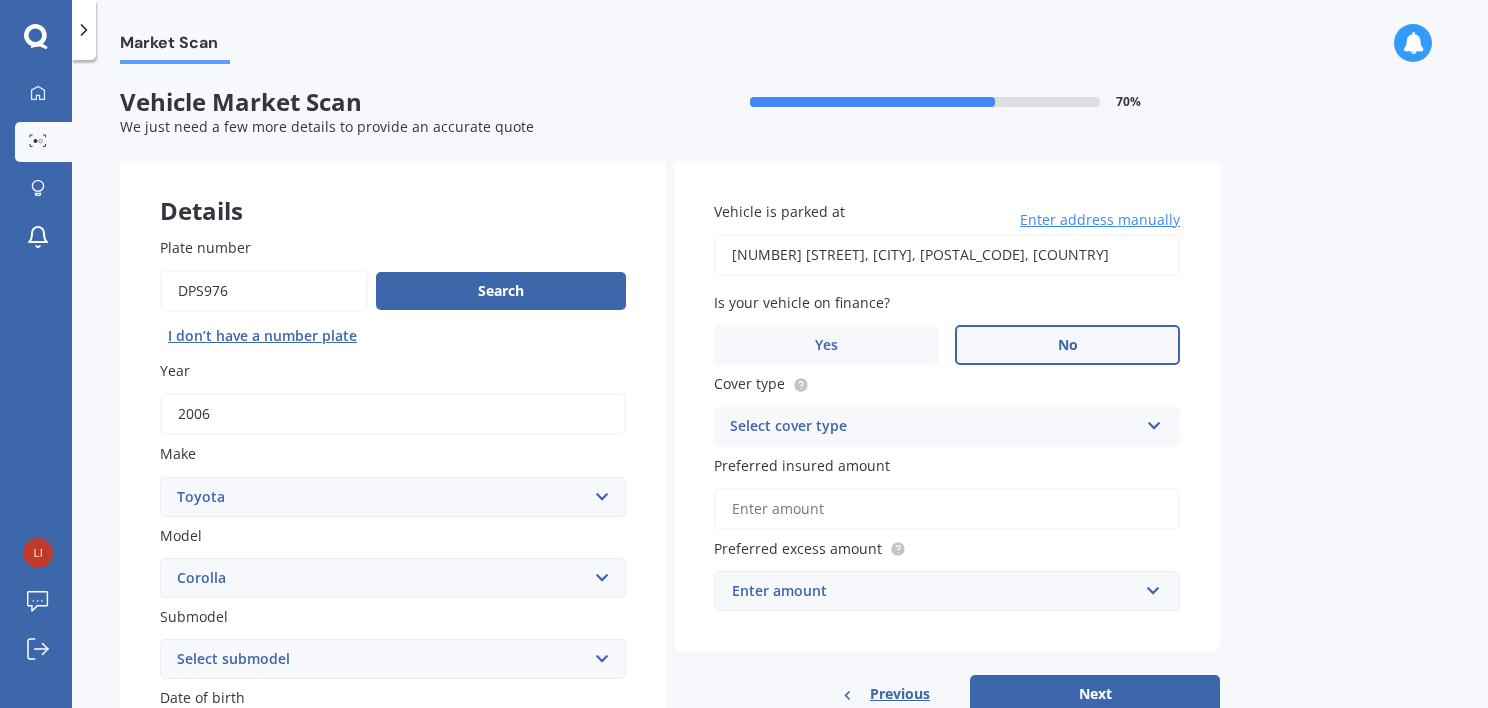 click on "No" at bounding box center (1067, 345) 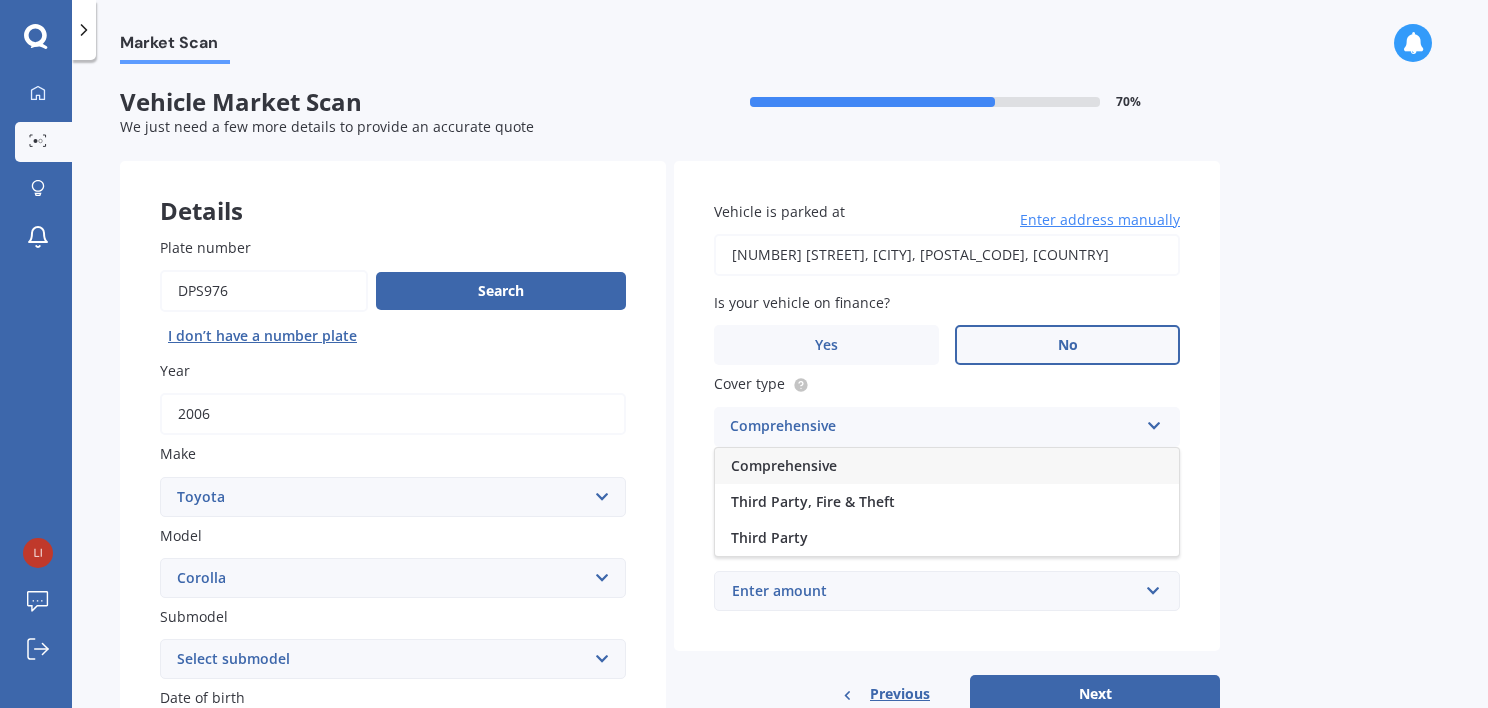 click on "Comprehensive" at bounding box center (947, 466) 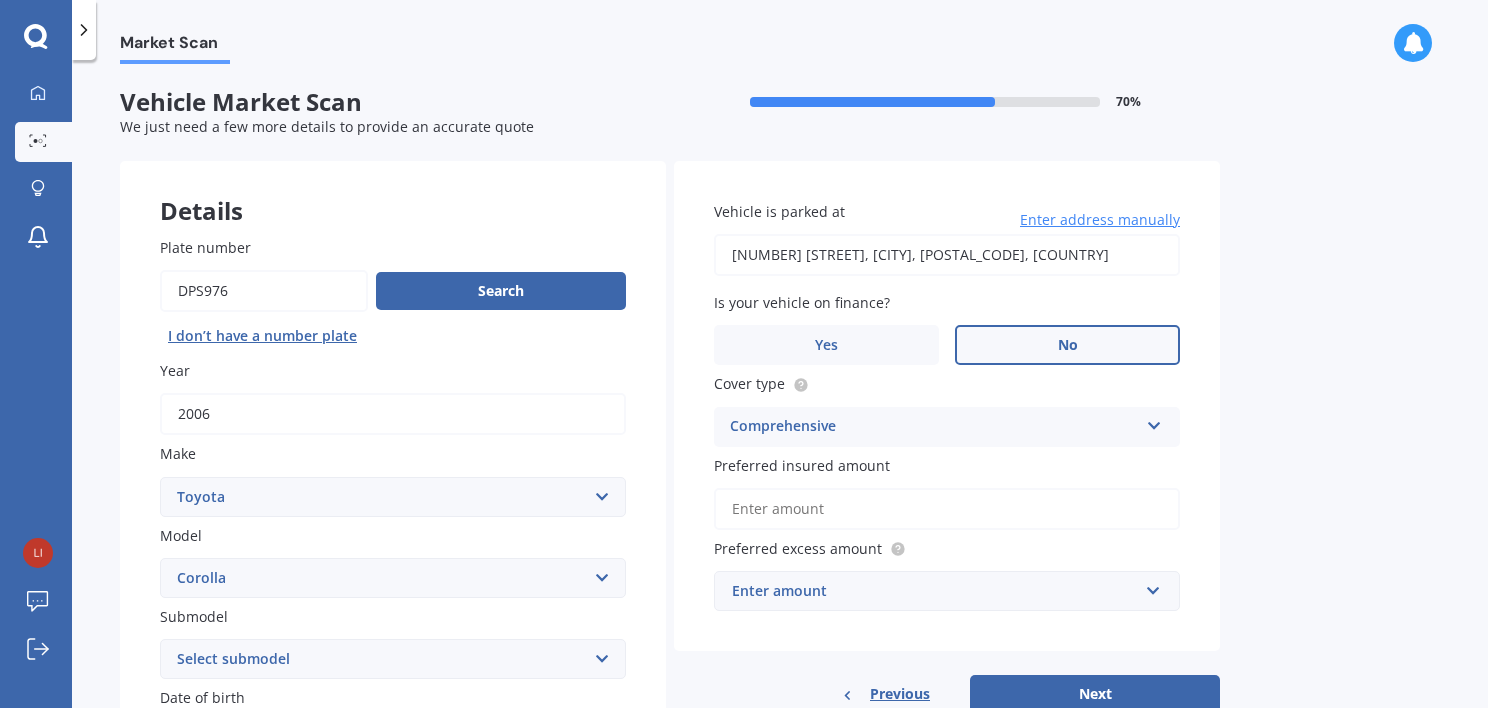 click on "Preferred insured amount" at bounding box center [947, 509] 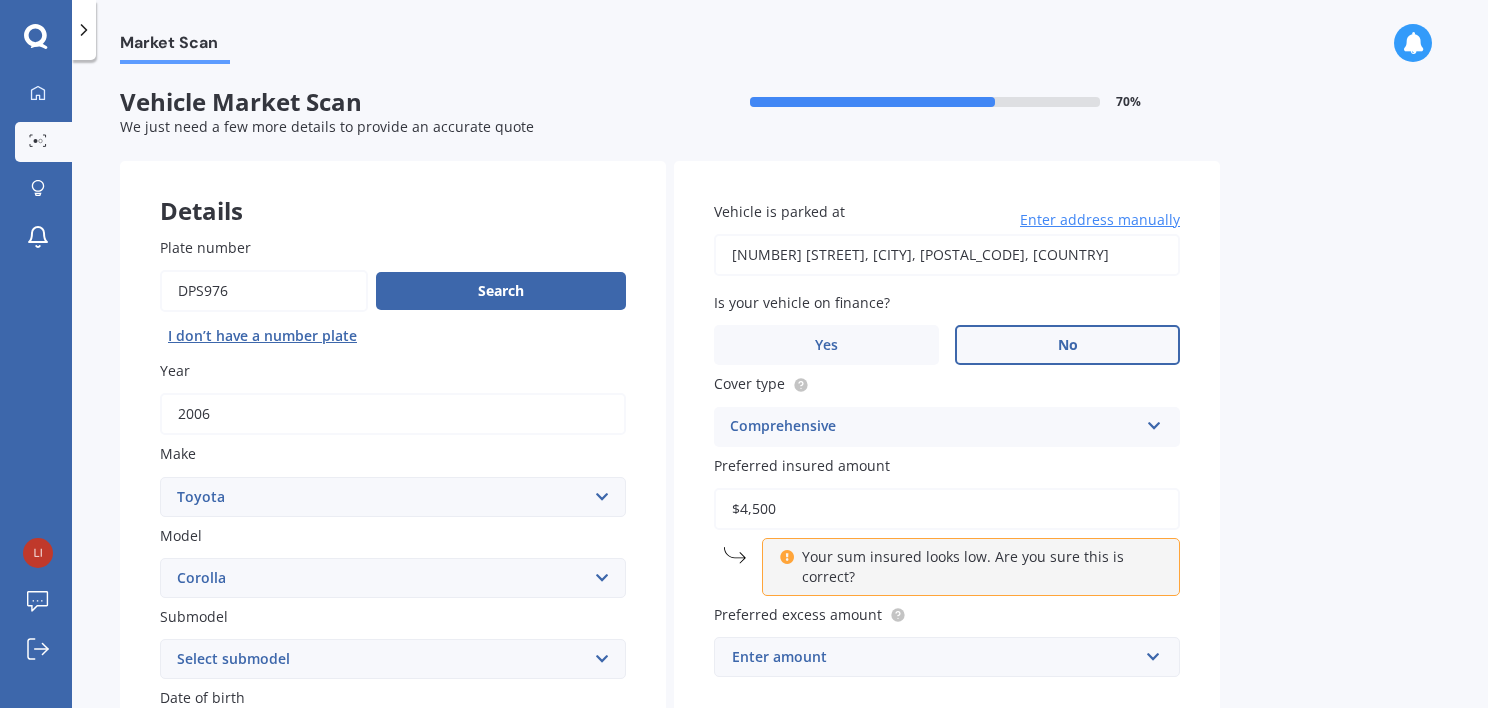 type on "$4,500" 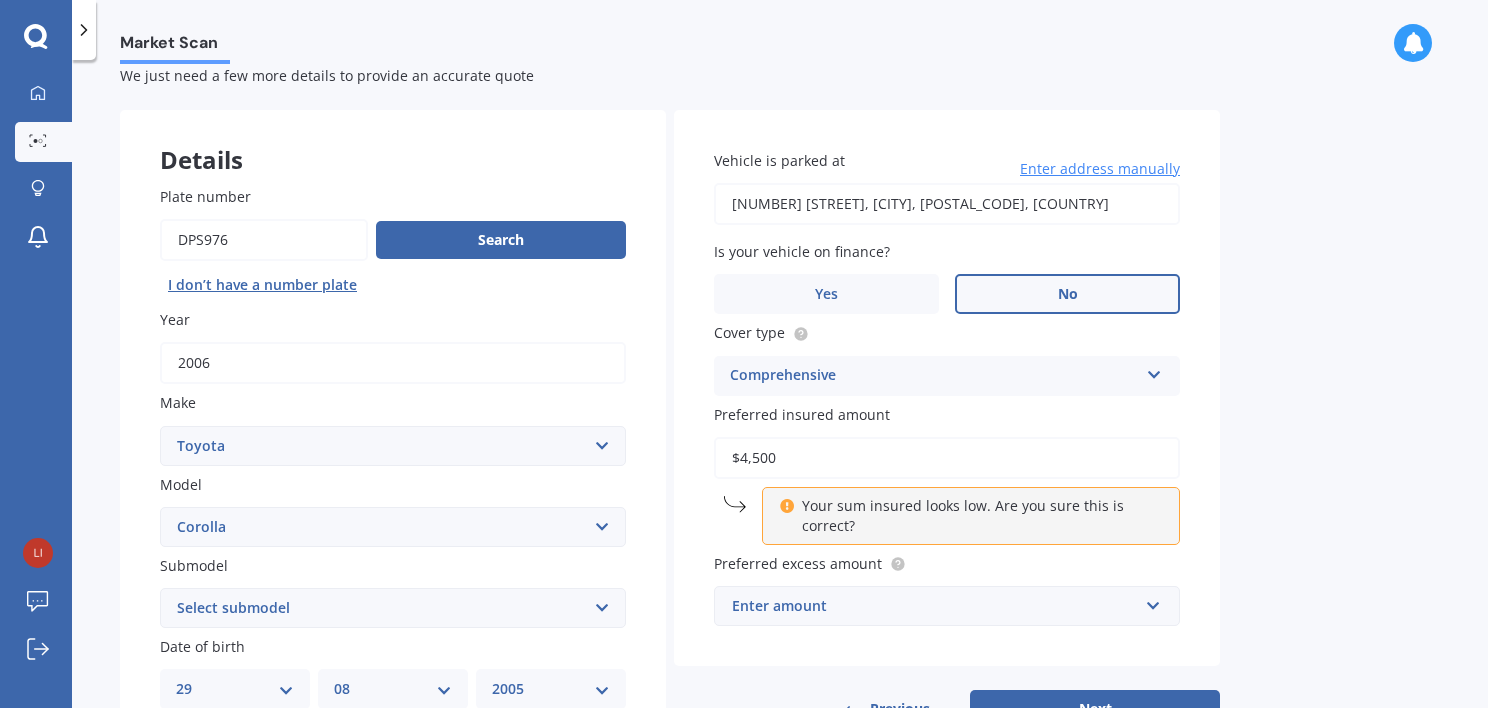 click on "Enter amount" at bounding box center [935, 606] 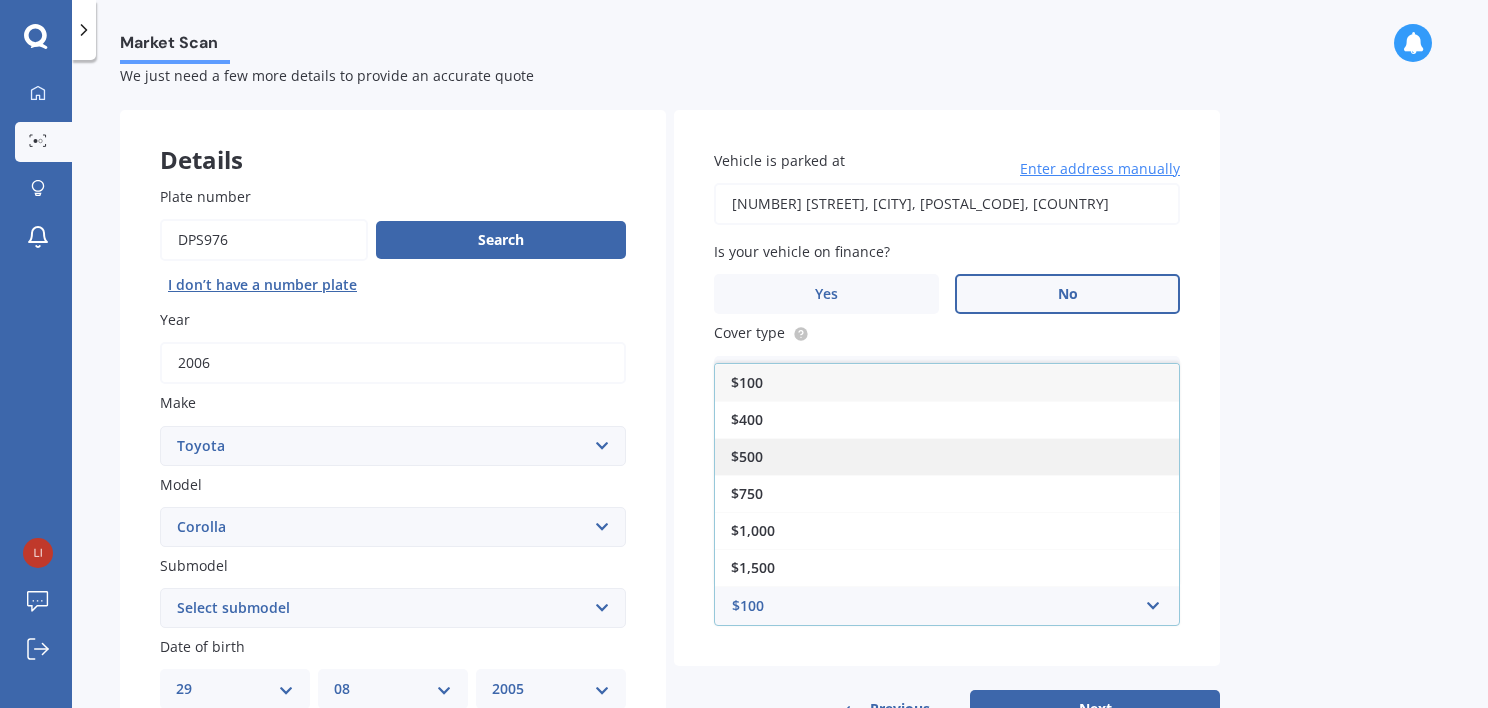 click on "$500" at bounding box center (947, 456) 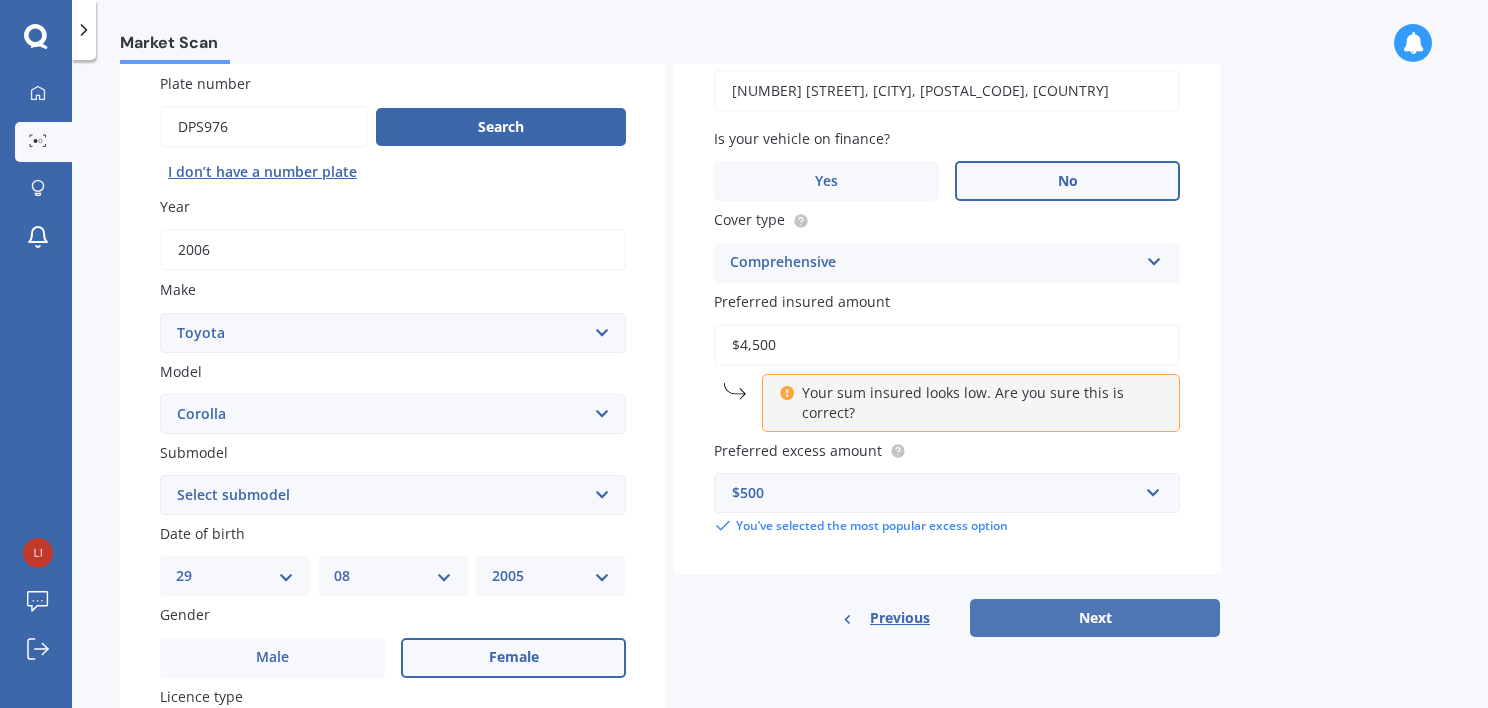 scroll, scrollTop: 167, scrollLeft: 0, axis: vertical 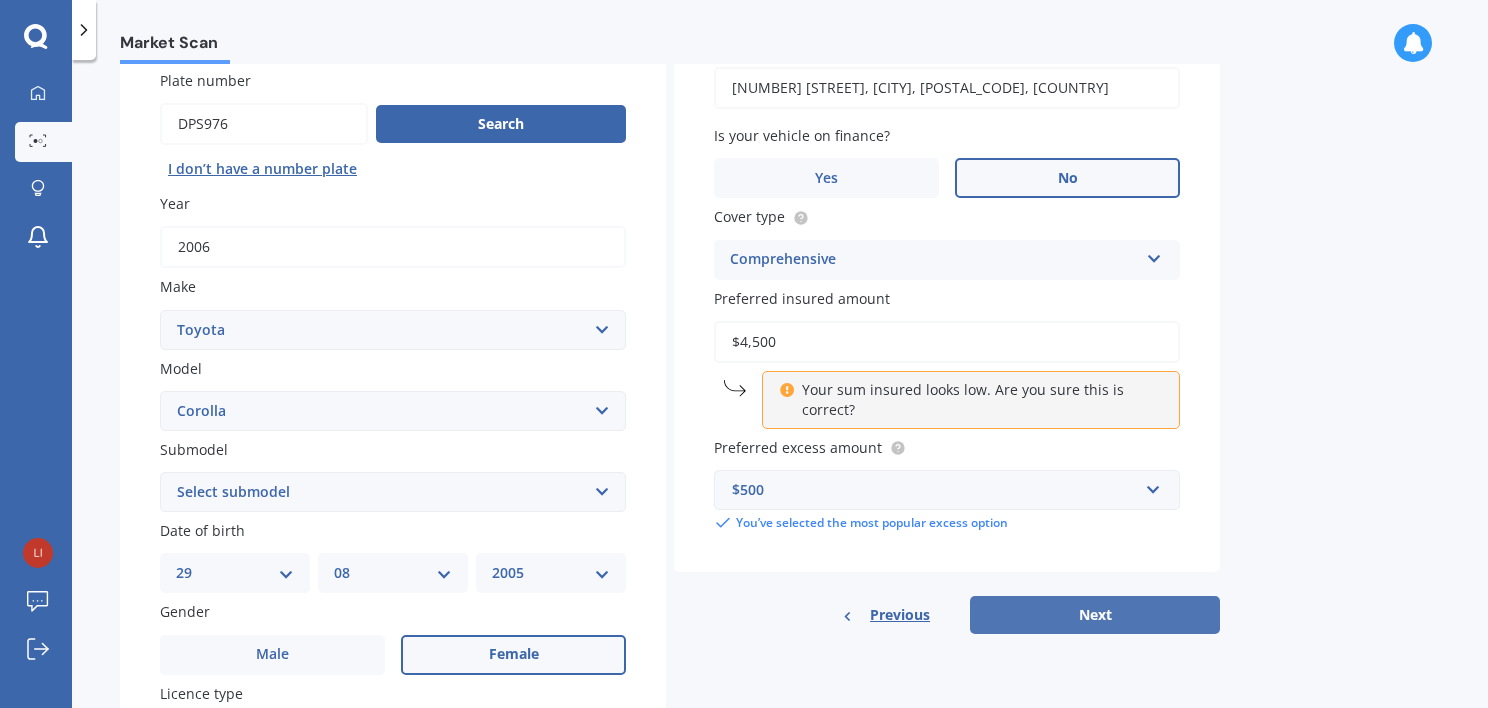click on "Next" at bounding box center [1095, 615] 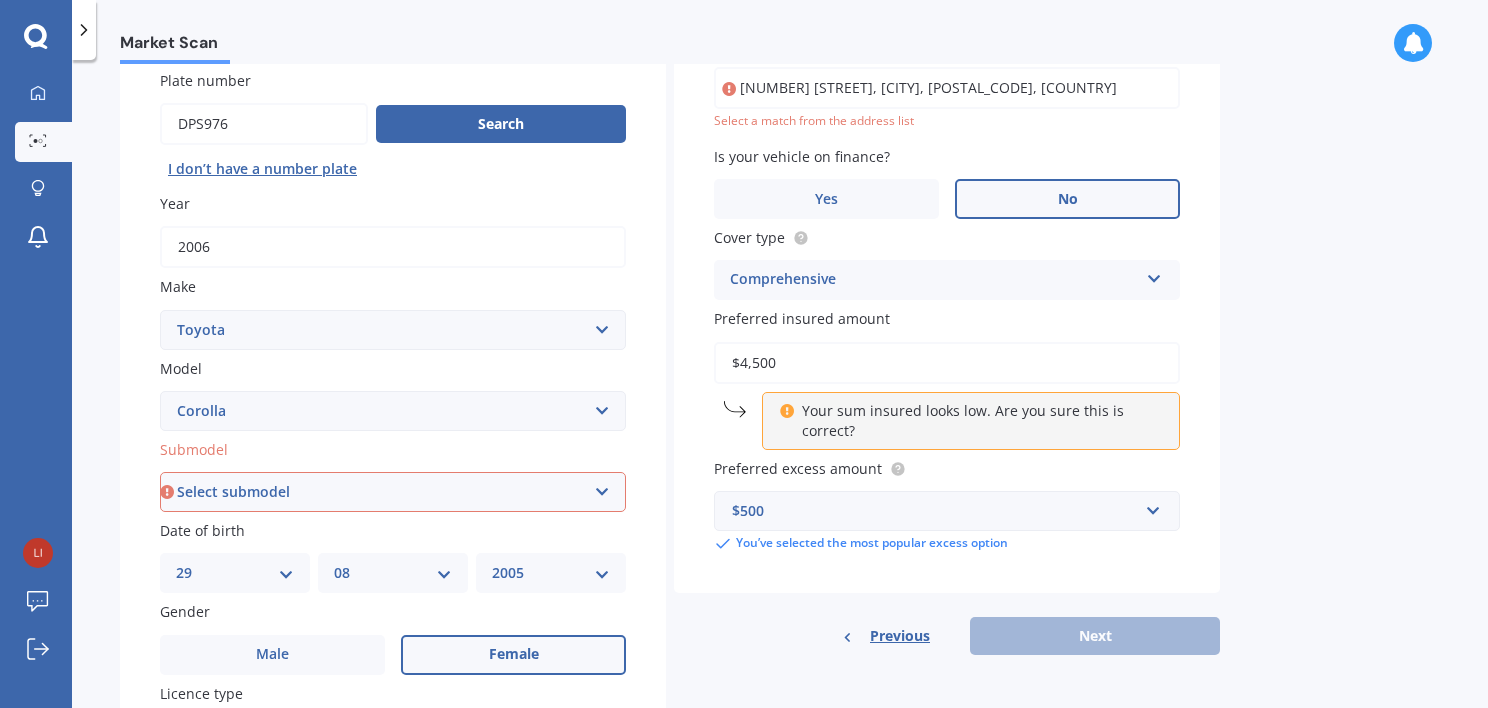 click on "[NUMBER] [STREET], [CITY], [POSTAL_CODE], [COUNTRY]" at bounding box center [947, 88] 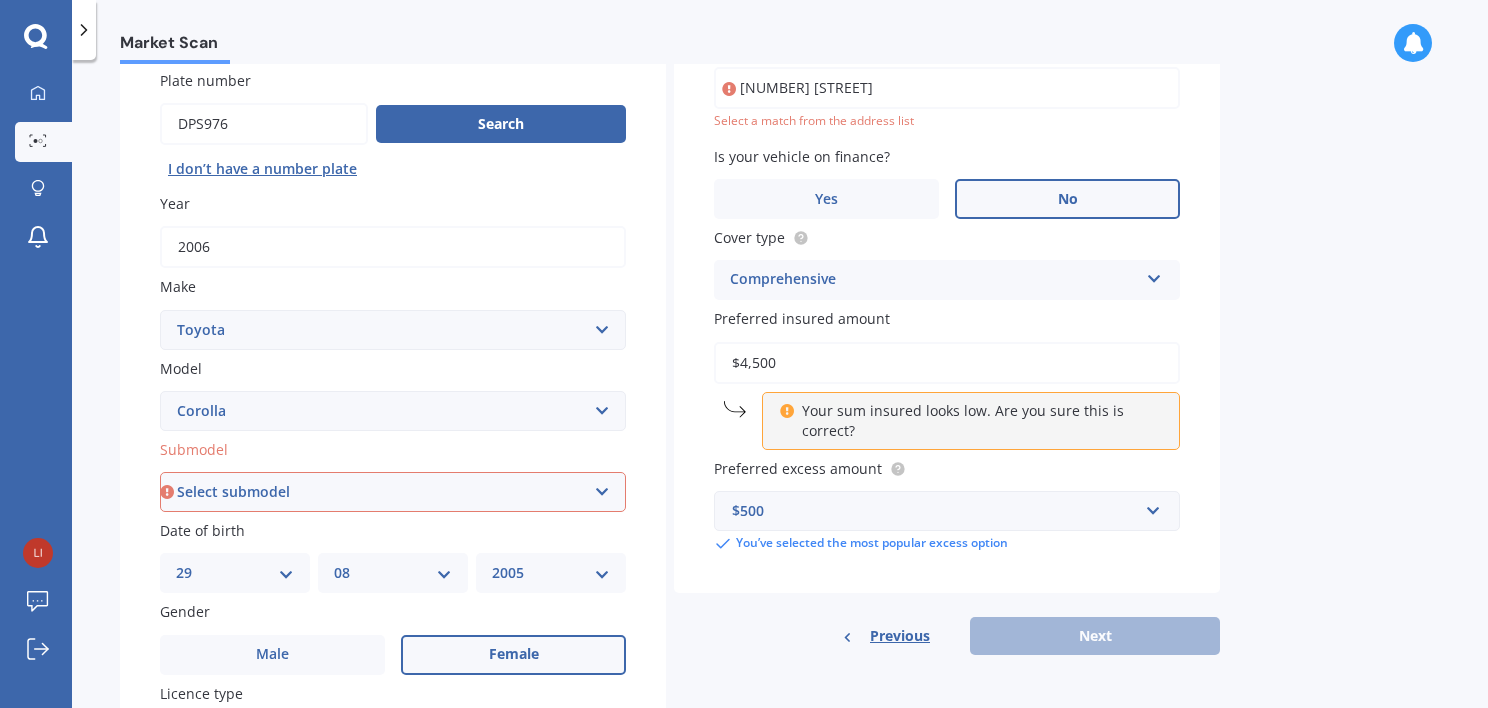click on "Vehicle is parked at [NUMBER] [STREET] Enter address manually Select a match from the address list Is your vehicle on finance? Yes No Cover type Comprehensive Comprehensive Third Party, Fire & Theft Third Party Preferred insured amount $[NUMBER] Your sum insured looks low. Are you sure this is correct? Preferred excess amount $[NUMBER] $[NUMBER] $[NUMBER] $[NUMBER] $[NUMBER] $[NUMBER] $[NUMBER] You’ve selected the most popular excess option" at bounding box center (947, 293) 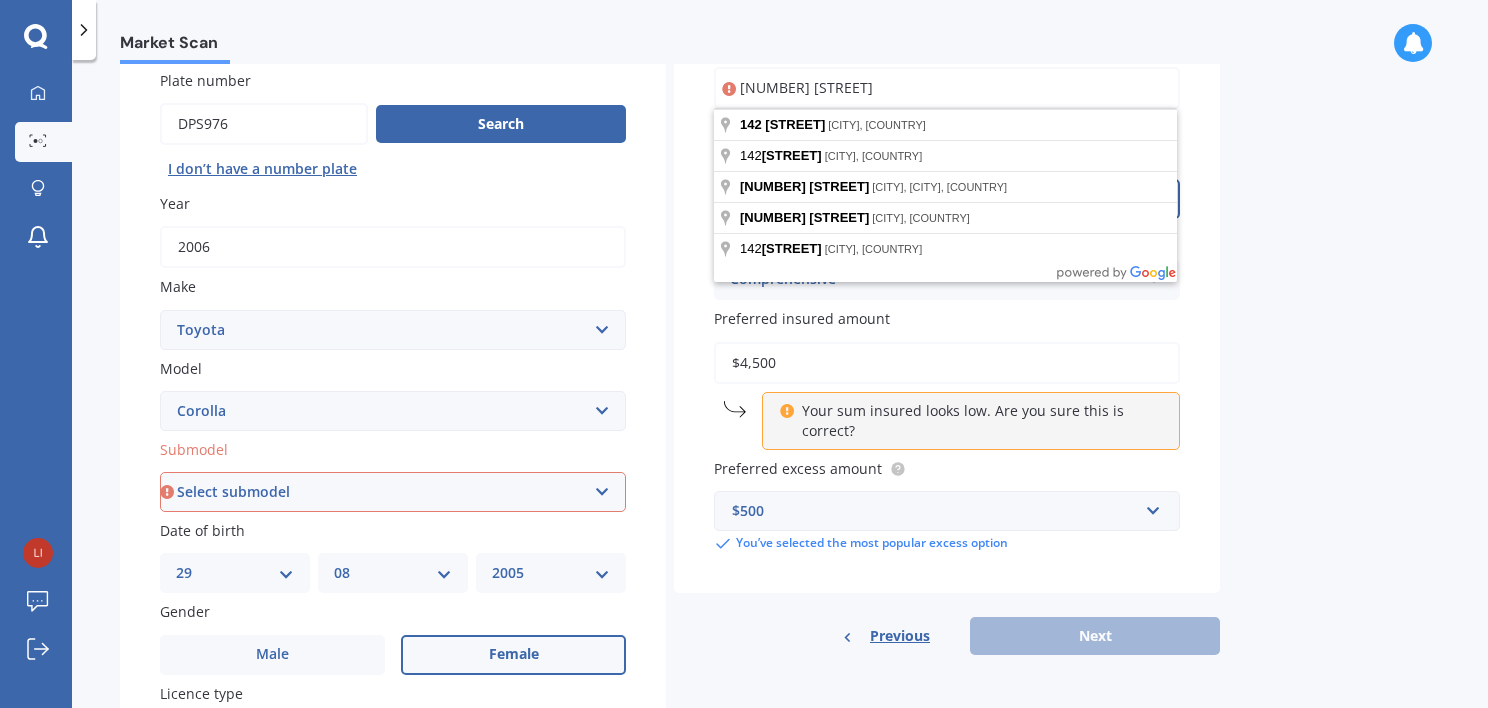 click on "[NUMBER] [STREET]" at bounding box center [947, 88] 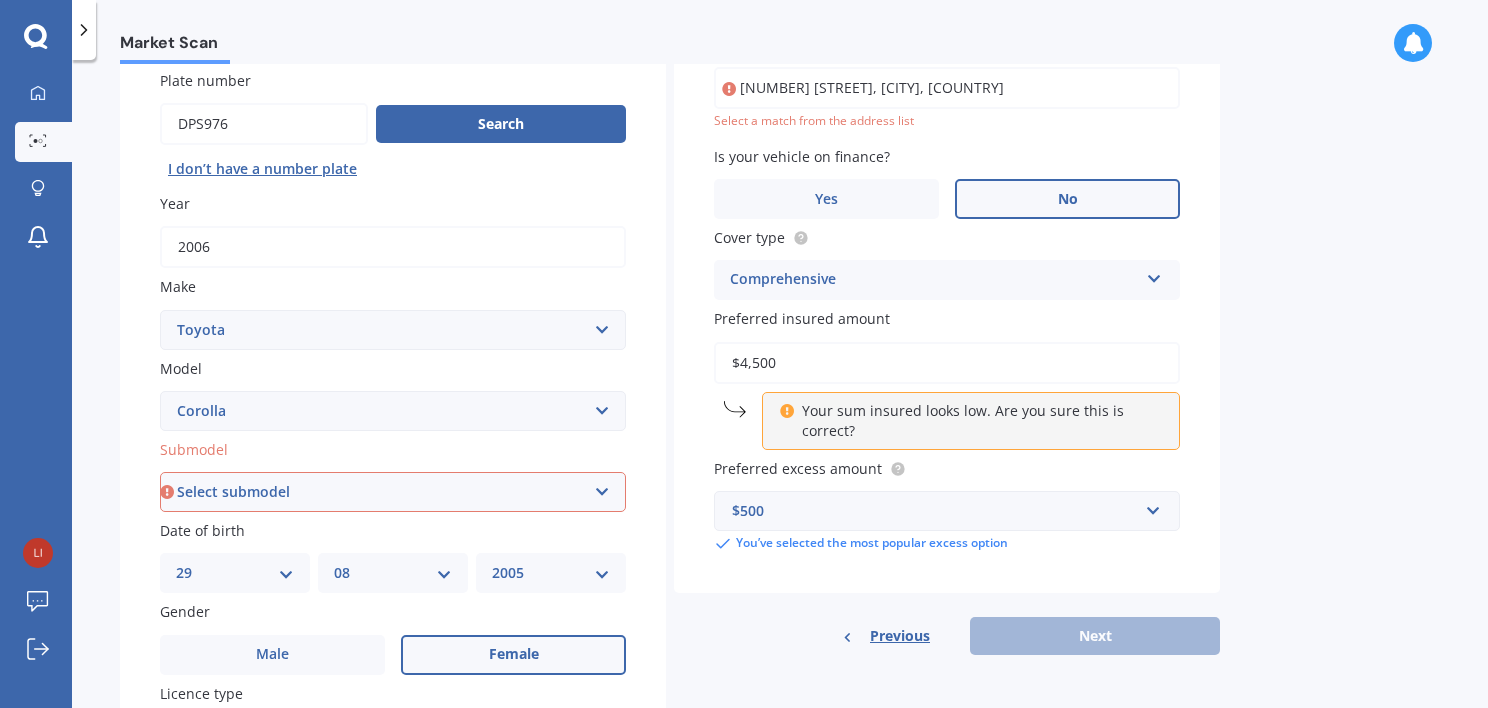 type on "[NUMBER] [STREET], [CITY], [POSTAL_CODE]" 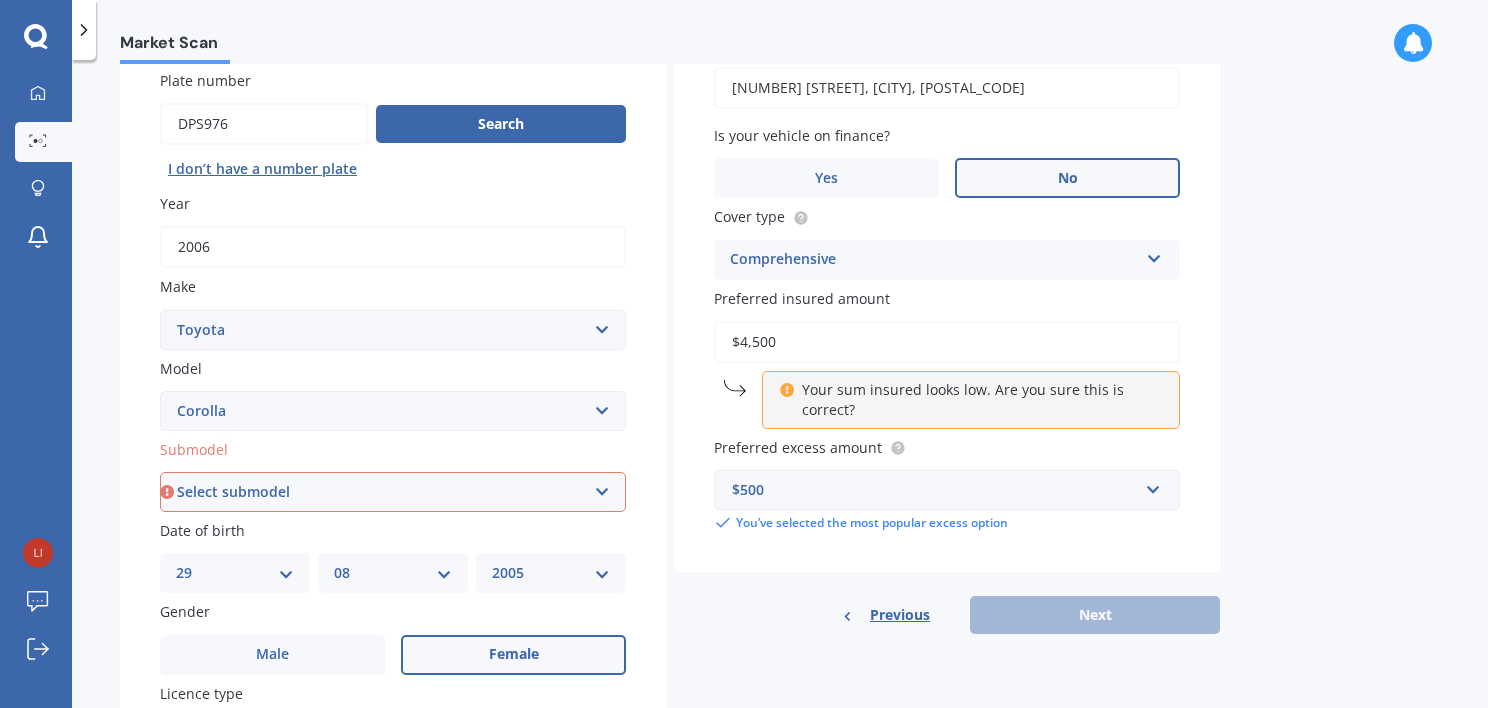 click on "Your sum insured looks low. Are you sure this is correct?" at bounding box center (978, 400) 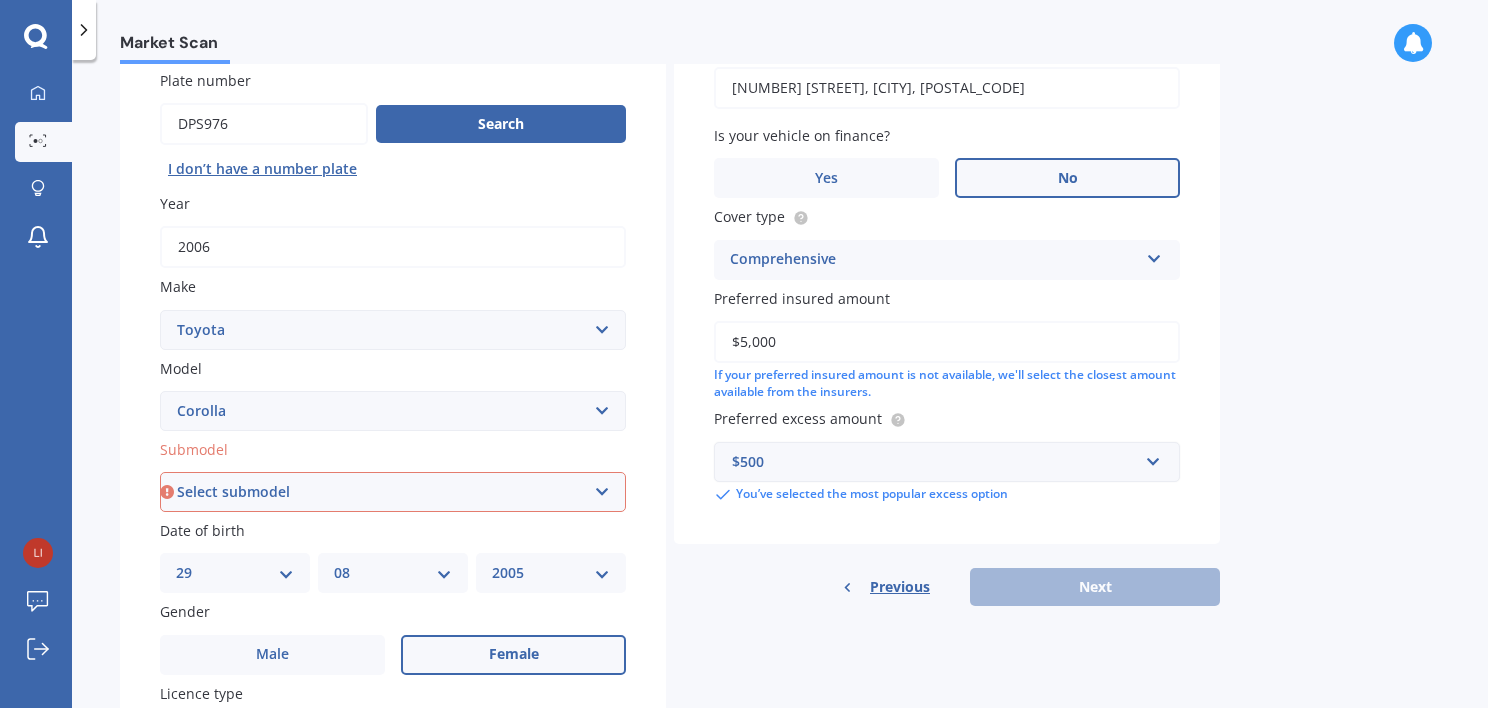 type on "$5,000" 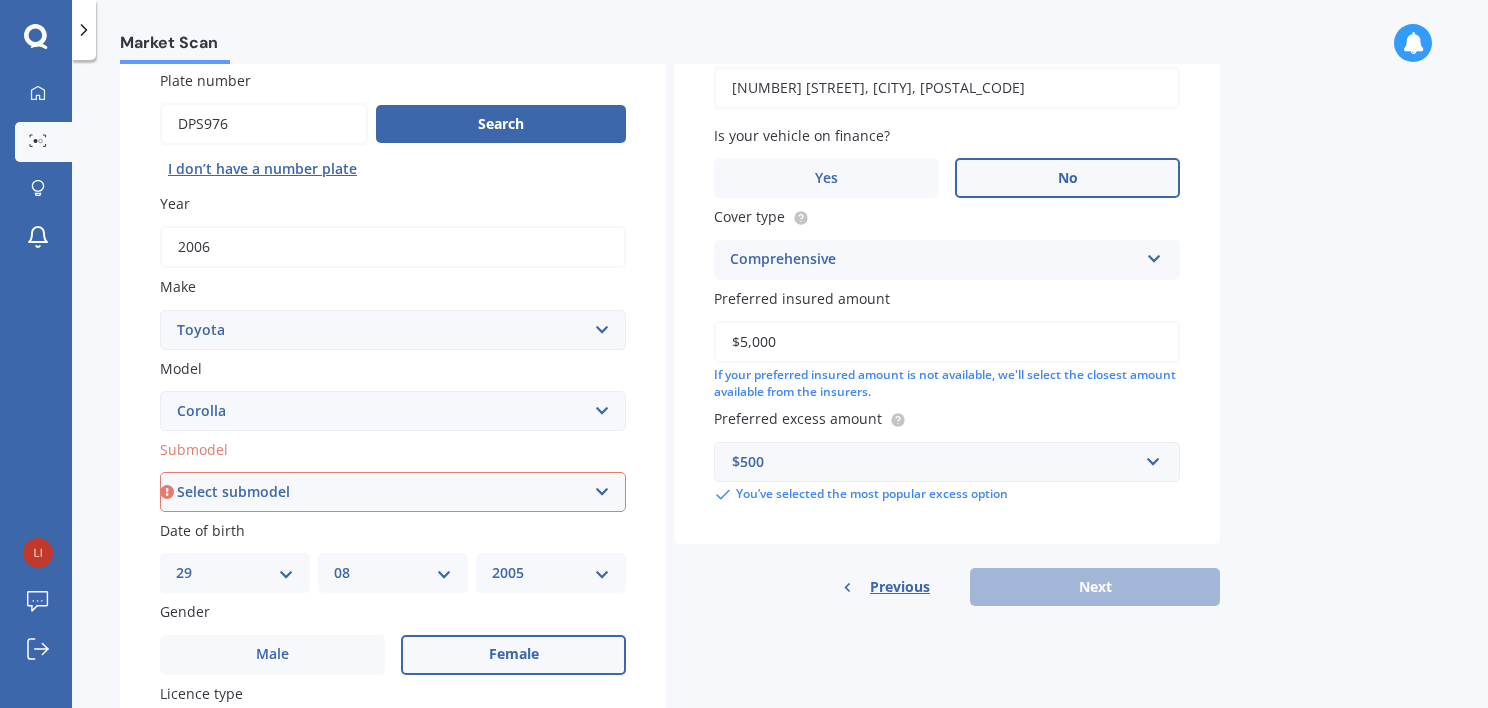 click on "Market Scan Vehicle Market Scan 70 % We just need a few more details to provide an accurate quote Details Plate number Search I don’t have a number plate Year 2006 Make Select make AC ALFA ROMEO ASTON MARTIN AUDI AUSTIN BEDFORD Bentley BMW BYD CADILLAC CAN-AM CHERY CHEVROLET CHRYSLER Citroen CRUISEAIR CUPRA DAEWOO DAIHATSU DAIMLER DAMON DIAHATSU DODGE EXOCET FACTORY FIVE FERRARI FIAT Fiord FLEETWOOD FORD FOTON FRASER GEELY GENESIS GEORGIE BOY GMC GREAT WALL GWM HAVAL HILLMAN HINO HOLDEN HOLIDAY RAMBLER HONDA HUMMER HYUNDAI INFINITI ISUZU IVECO JAC JAECOO JAGUAR JEEP KGM KIA LADA LAMBORGHINI LANCIA LANDROVER LDV LEAPMOTOR LEXUS LINCOLN LOTUS LUNAR M.G M.G. MAHINDRA MASERATI MAZDA MCLAREN MERCEDES AMG Mercedes Benz MERCEDES-AMG MERCURY MINI Mitsubishi MORGAN MORRIS NEWMAR Nissan OMODA OPEL OXFORD PEUGEOT Plymouth Polestar PONTIAC PORSCHE PROTON RAM Range Rover Rayne RENAULT ROLLS ROYCE ROVER SAAB SATURN SEAT SHELBY SKODA SMART SSANGYONG SUBARU SUZUKI TATA TESLA TIFFIN Toyota TRIUMPH TVR Vauxhall VOLKSWAGEN ZX" at bounding box center (780, 388) 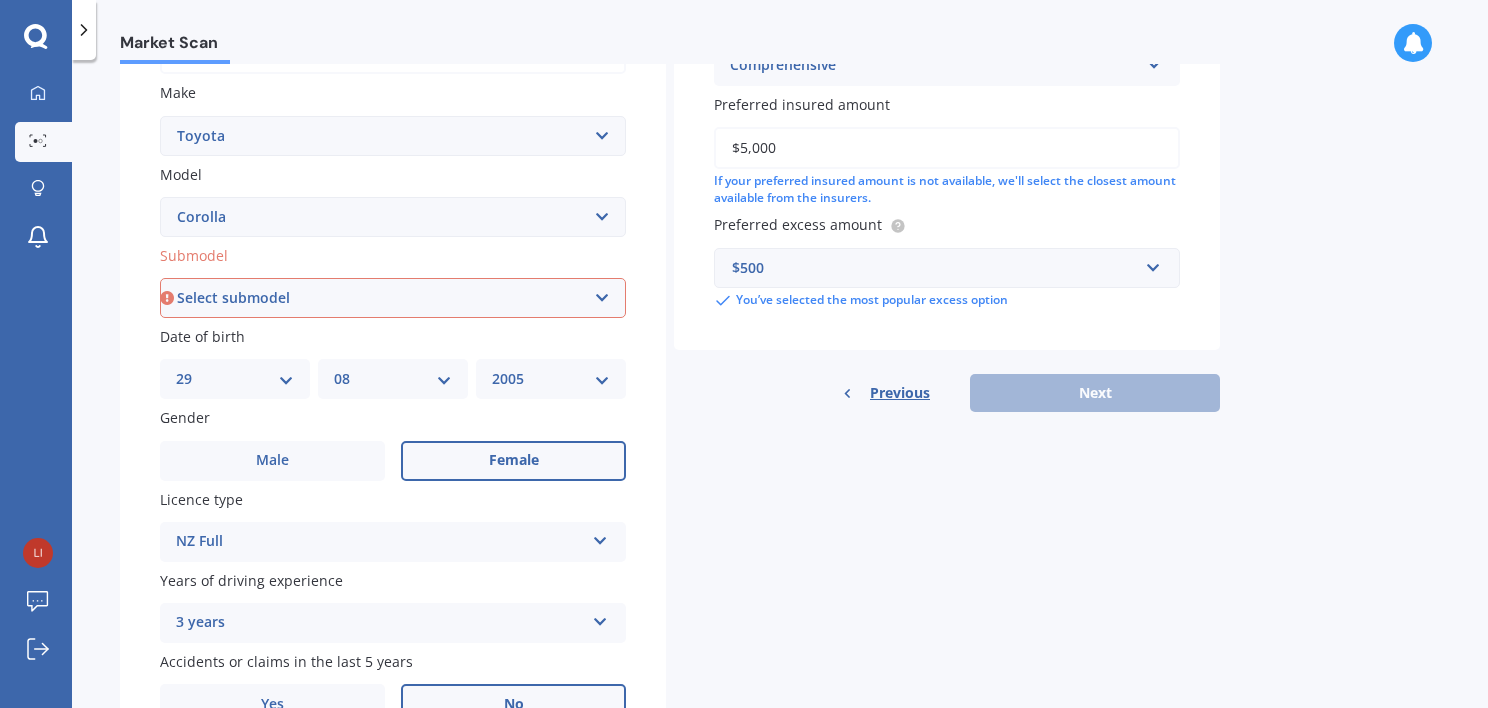 scroll, scrollTop: 469, scrollLeft: 0, axis: vertical 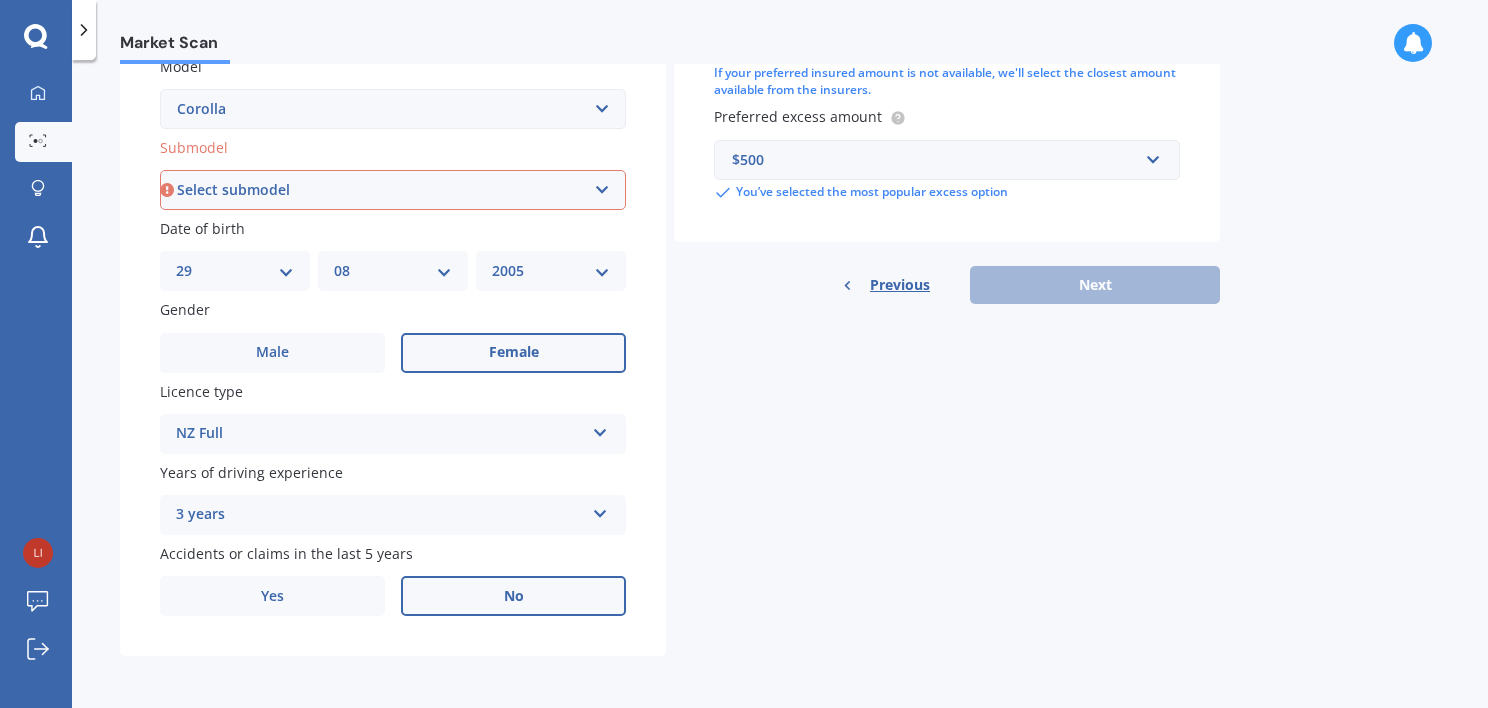 click on "Select submodel (All other) Axio Diesel Fielder 2WD Fielder 4WD FXGT GL GLX 1.8 GLX Sedan GS GTI GTI Sports GX 1.6 GX 1.8 GX CVT Hatch GX Sedan GX Wagon auto GX Wagon manual Hatch Hybrid Hybrid Levin 1.6 Levin SX Hatch Levin ZR Hatch Runx SE 1.5 Sportivo Non Turbo 1.8 Litre Sportivo Turbo 1.8 Litre Sprinter Sprinter GT Touring 4WD wagon Touring S/W Touring Wagon Hybrid TS 1.8 Van XL ZR Sedan" at bounding box center [393, 190] 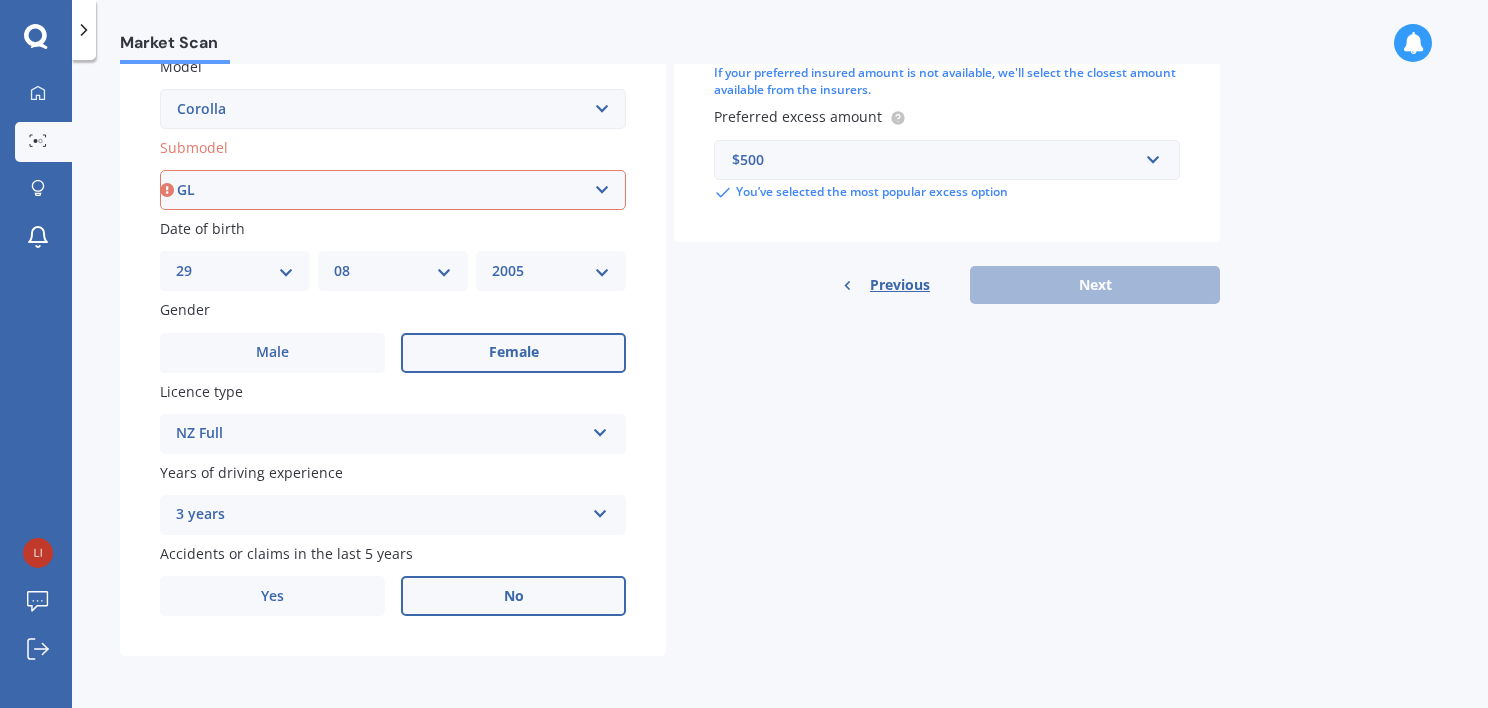 click on "Select submodel (All other) Axio Diesel Fielder 2WD Fielder 4WD FXGT GL GLX 1.8 GLX Sedan GS GTI GTI Sports GX 1.6 GX 1.8 GX CVT Hatch GX Sedan GX Wagon auto GX Wagon manual Hatch Hybrid Hybrid Levin 1.6 Levin SX Hatch Levin ZR Hatch Runx SE 1.5 Sportivo Non Turbo 1.8 Litre Sportivo Turbo 1.8 Litre Sprinter Sprinter GT Touring 4WD wagon Touring S/W Touring Wagon Hybrid TS 1.8 Van XL ZR Sedan" at bounding box center [393, 190] 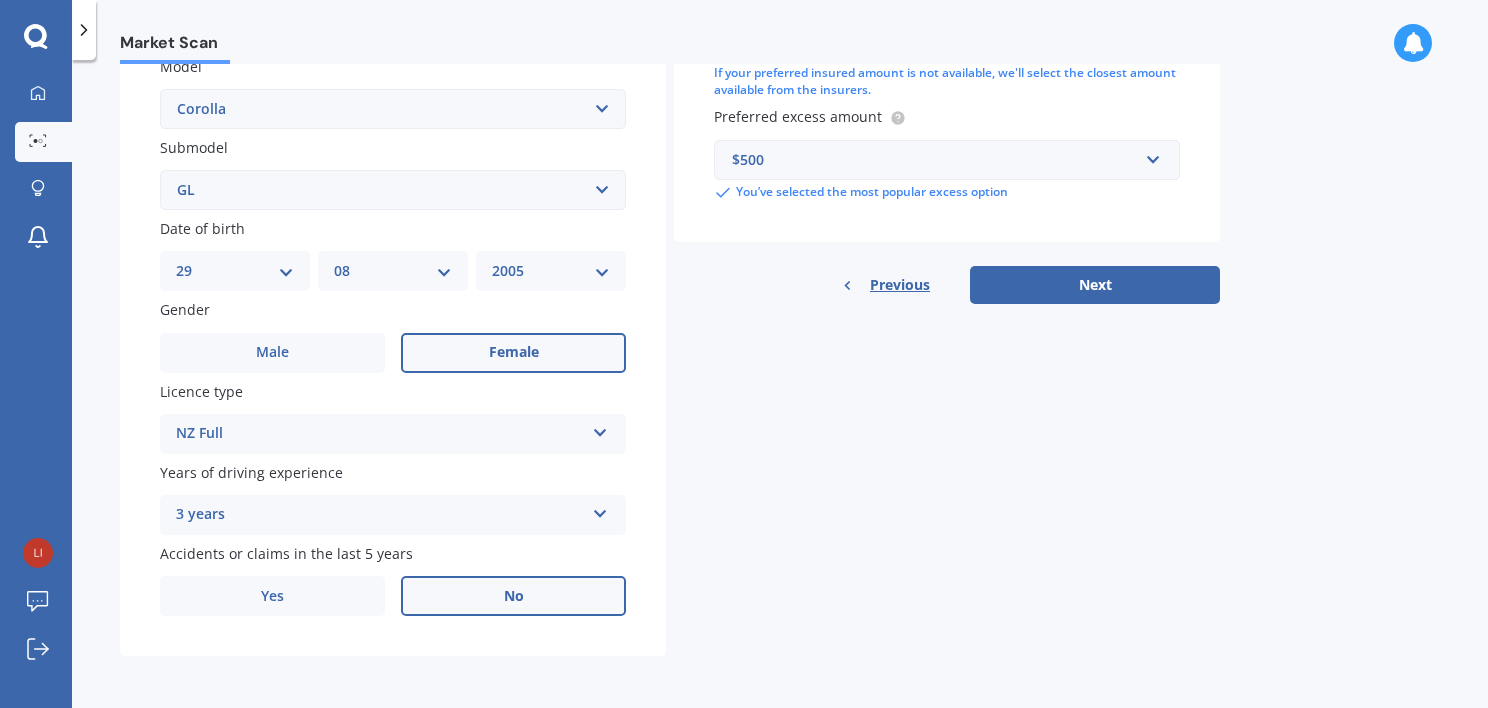 click on "Select submodel (All other) Axio Diesel Fielder 2WD Fielder 4WD FXGT GL GLX 1.8 GLX Sedan GS GTI GTI Sports GX 1.6 GX 1.8 GX CVT Hatch GX Sedan GX Wagon auto GX Wagon manual Hatch Hybrid Hybrid Levin 1.6 Levin SX Hatch Levin ZR Hatch Runx SE 1.5 Sportivo Non Turbo 1.8 Litre Sportivo Turbo 1.8 Litre Sprinter Sprinter GT Touring 4WD wagon Touring S/W Touring Wagon Hybrid TS 1.8 Van XL ZR Sedan" at bounding box center (393, 190) 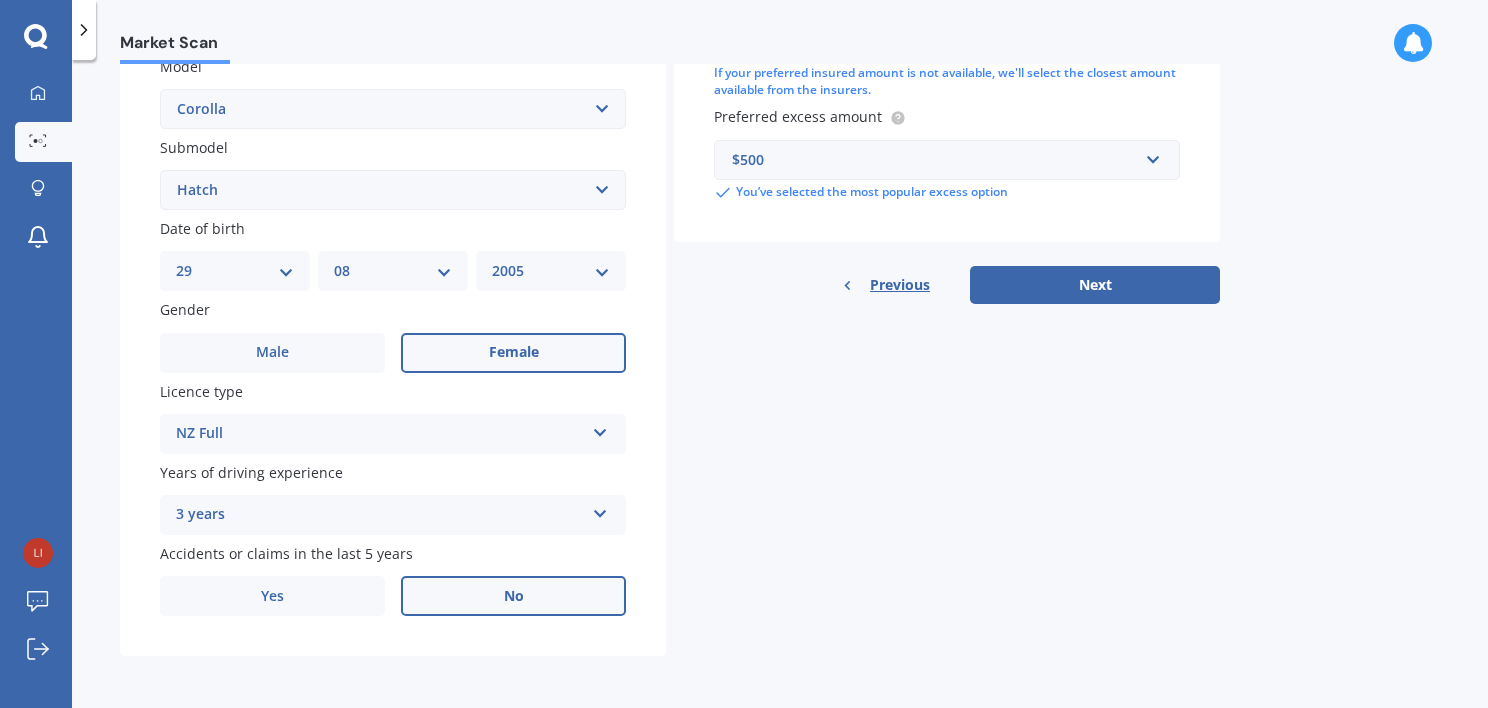 click on "Select submodel (All other) Axio Diesel Fielder 2WD Fielder 4WD FXGT GL GLX 1.8 GLX Sedan GS GTI GTI Sports GX 1.6 GX 1.8 GX CVT Hatch GX Sedan GX Wagon auto GX Wagon manual Hatch Hybrid Hybrid Levin 1.6 Levin SX Hatch Levin ZR Hatch Runx SE 1.5 Sportivo Non Turbo 1.8 Litre Sportivo Turbo 1.8 Litre Sprinter Sprinter GT Touring 4WD wagon Touring S/W Touring Wagon Hybrid TS 1.8 Van XL ZR Sedan" at bounding box center (393, 190) 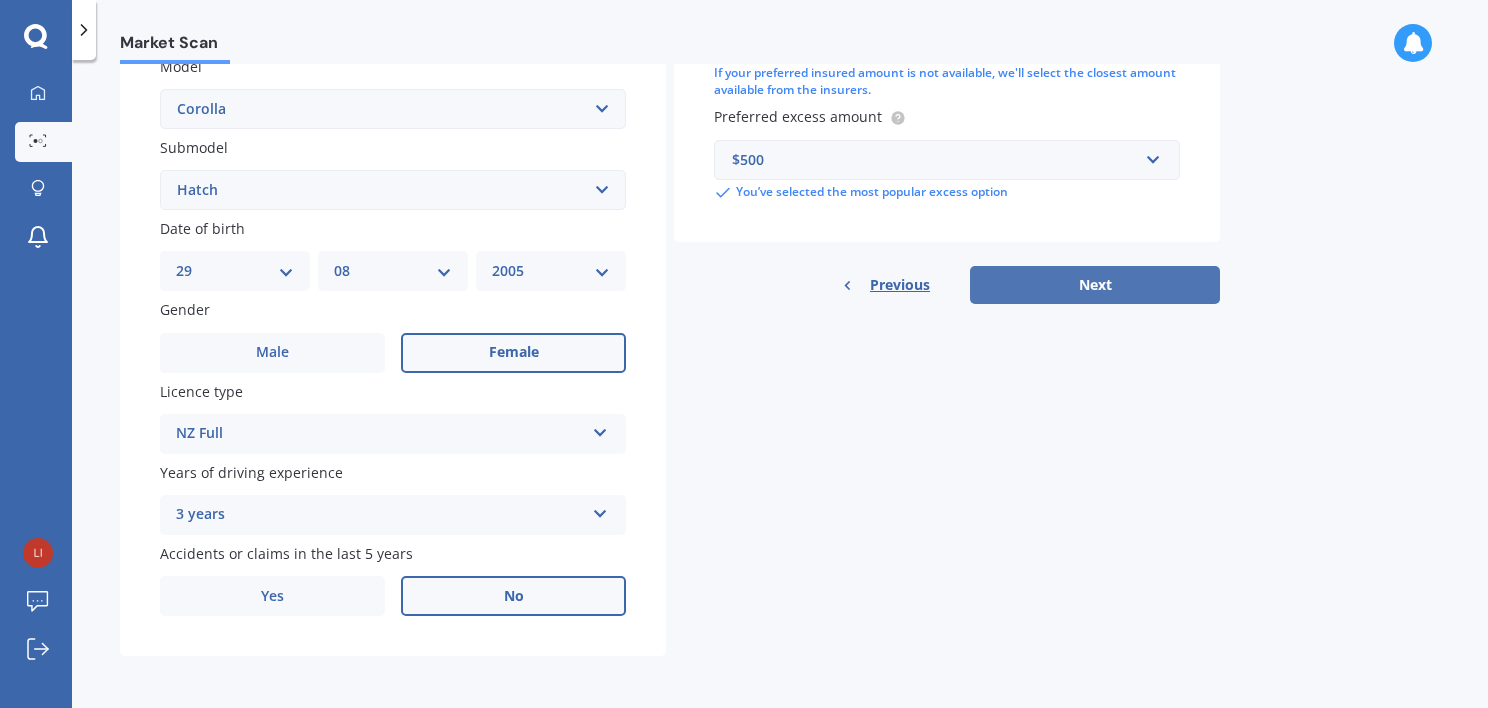 click on "Next" at bounding box center [1095, 285] 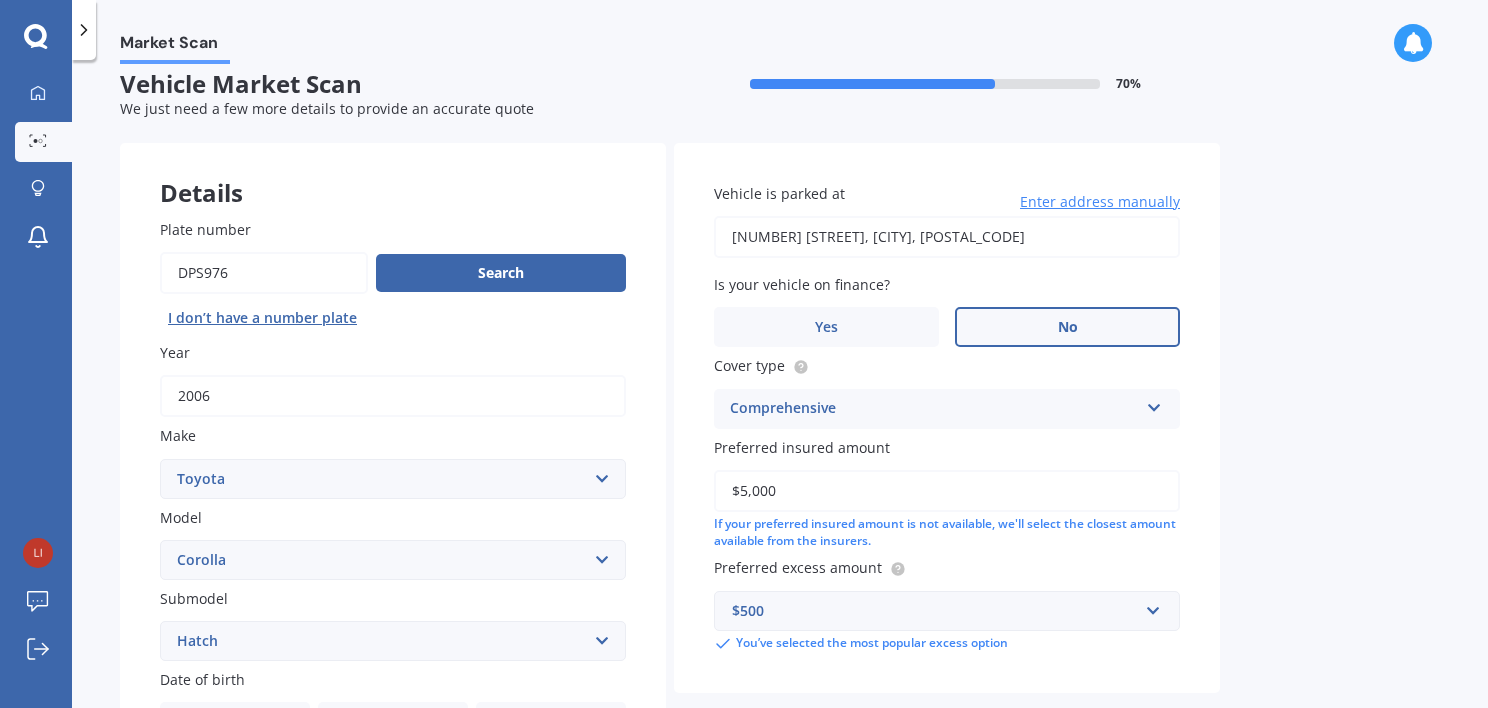 select on "29" 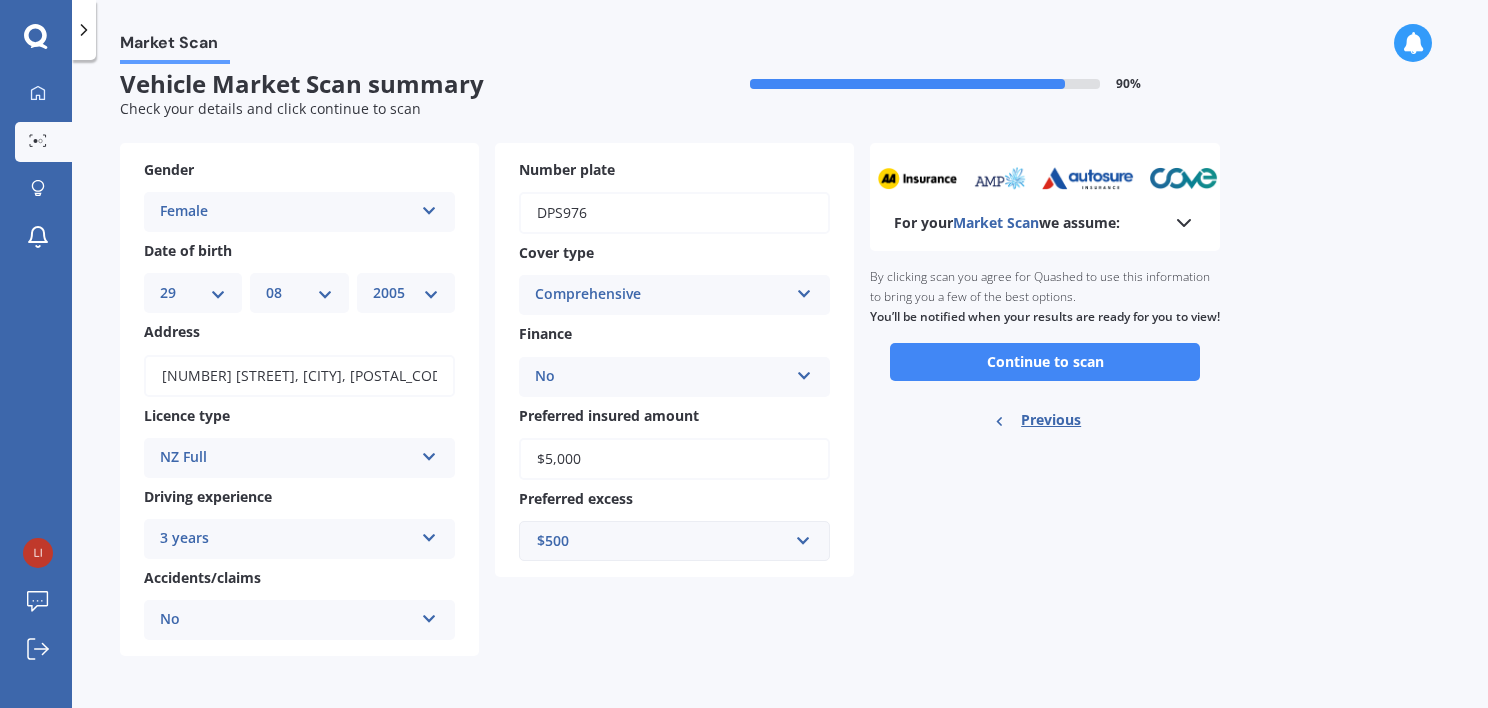 scroll, scrollTop: 0, scrollLeft: 0, axis: both 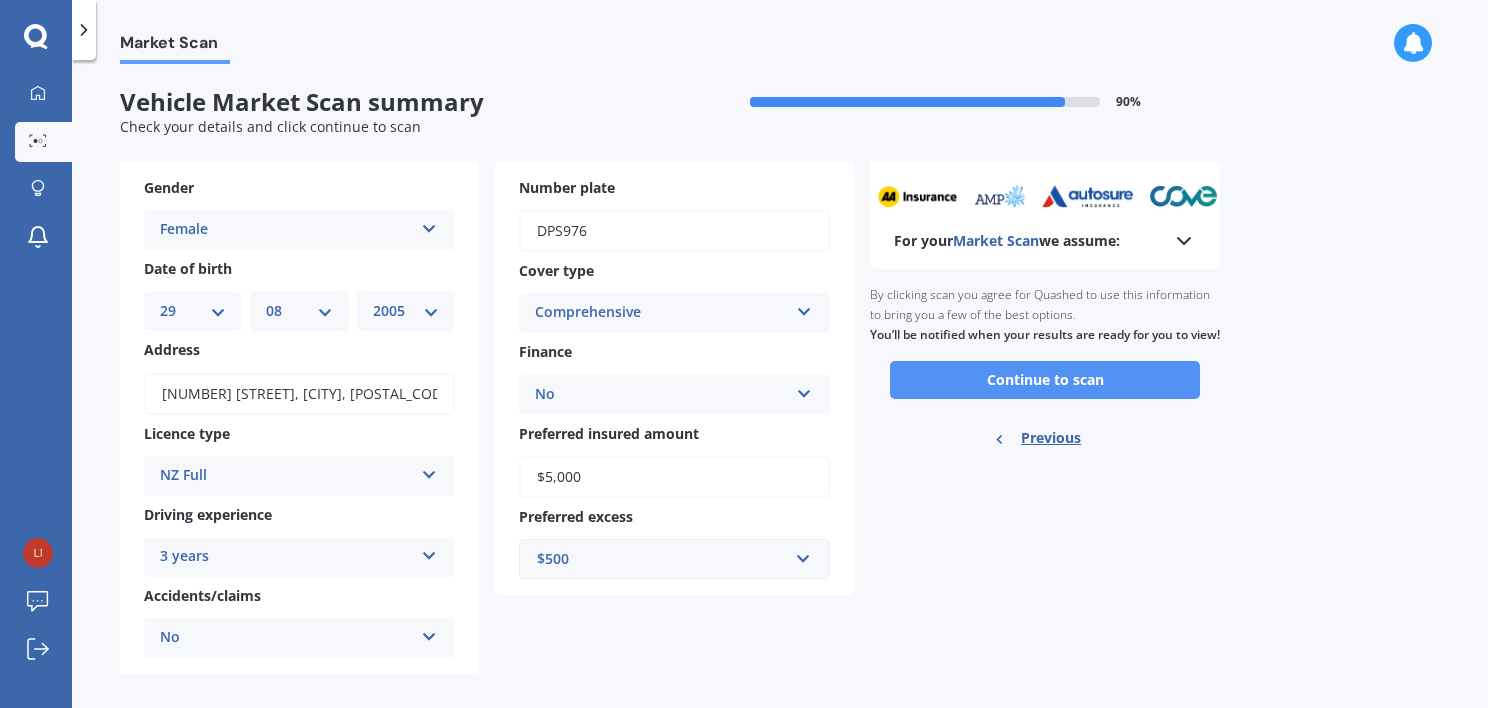 click on "Continue to scan" at bounding box center (1045, 380) 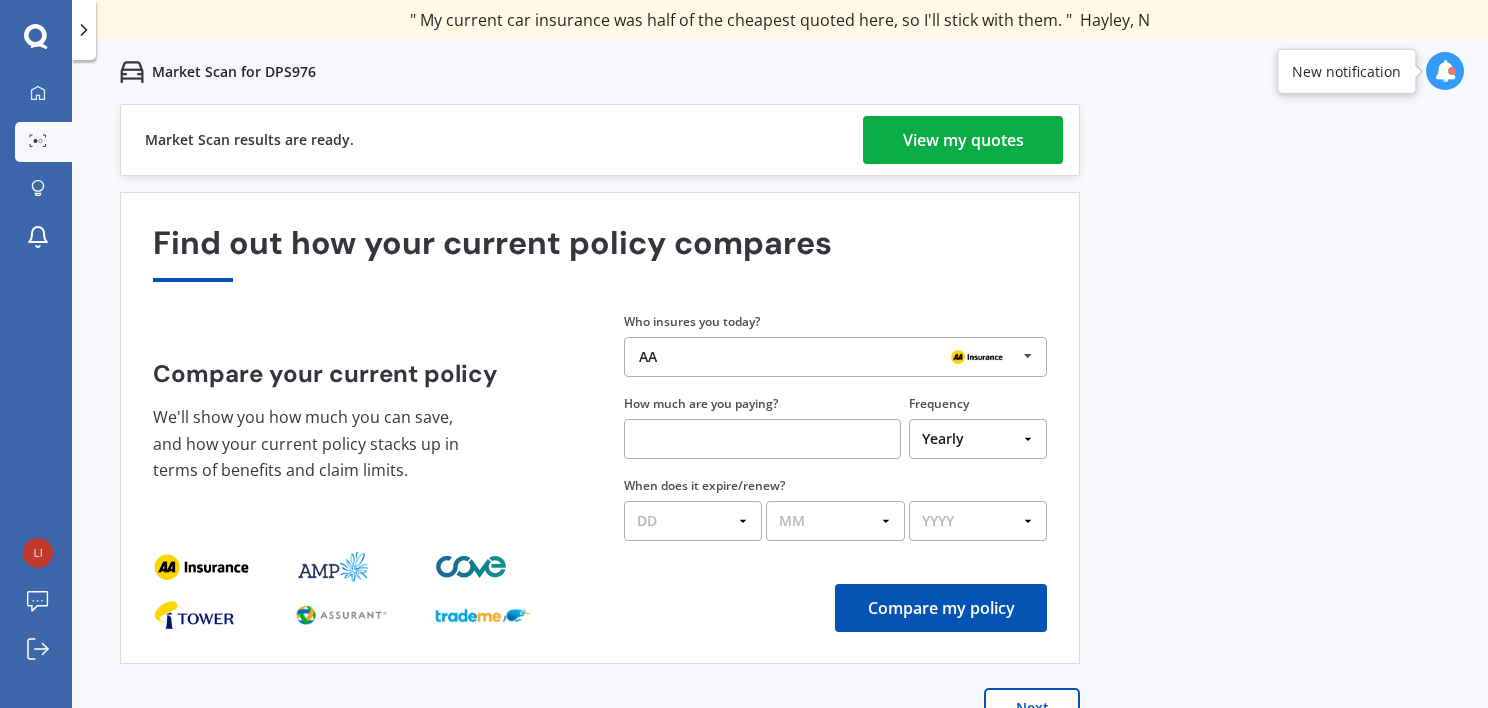 click on "View my quotes" at bounding box center [963, 140] 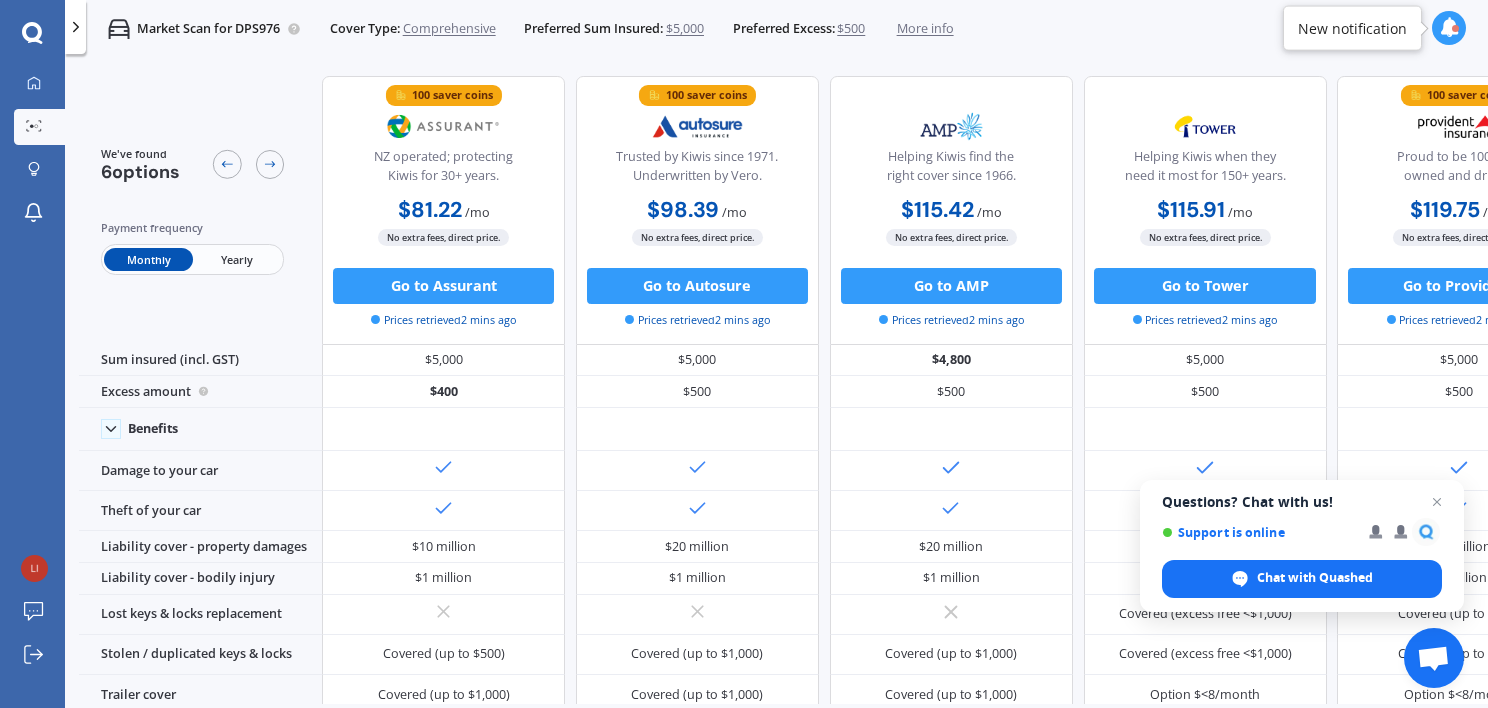 click on "Yearly" at bounding box center [237, 259] 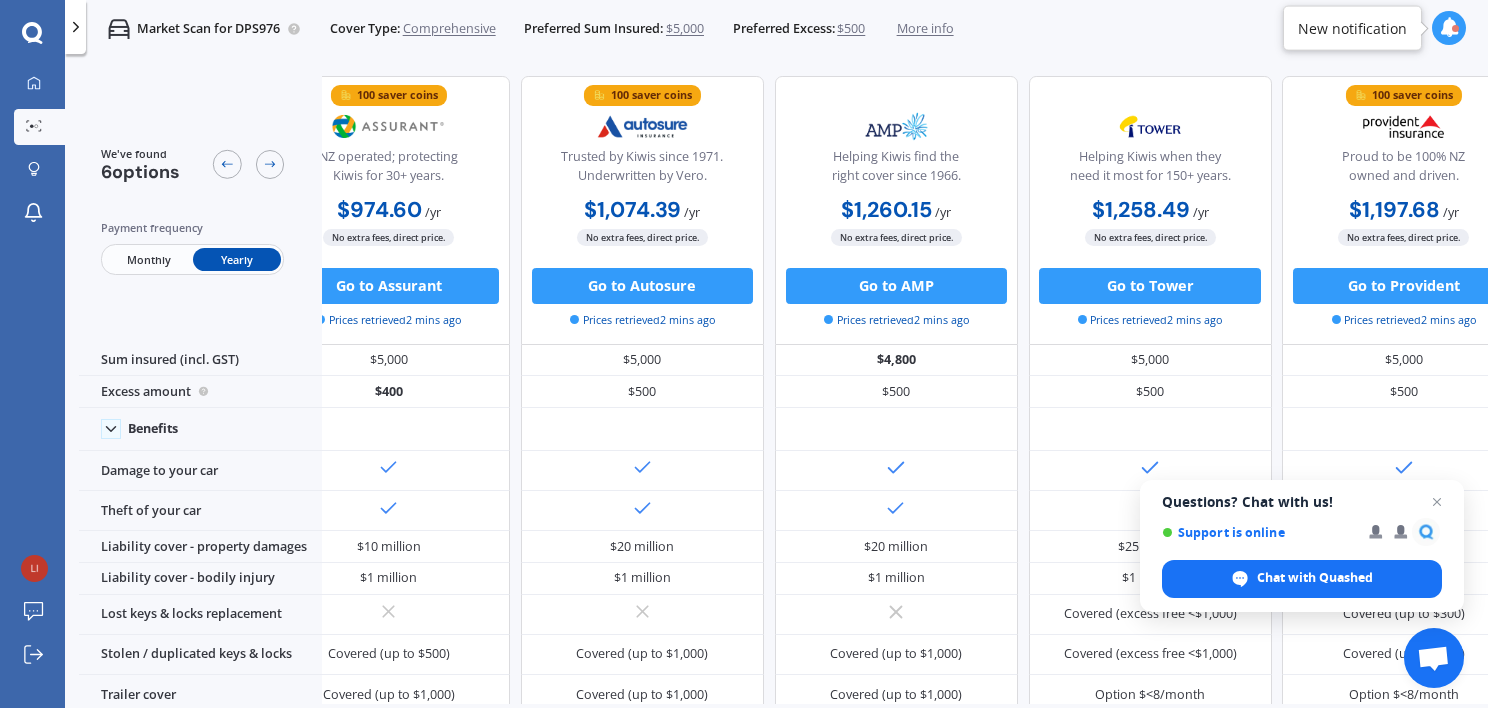 scroll, scrollTop: 0, scrollLeft: 0, axis: both 